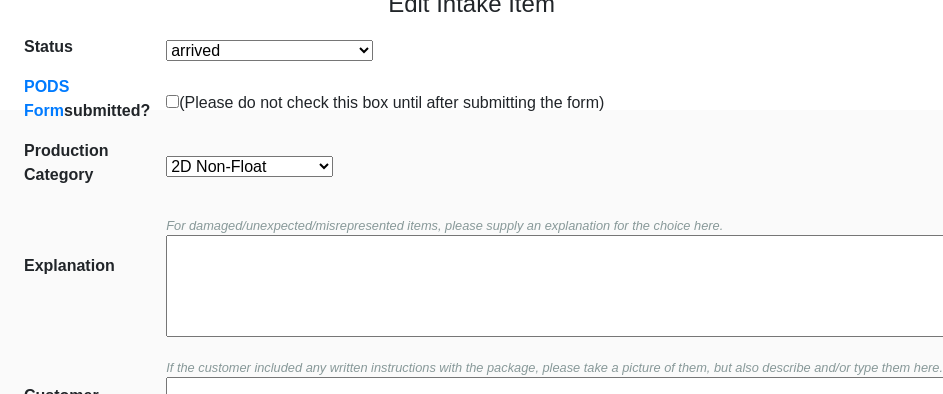 scroll, scrollTop: 452, scrollLeft: 0, axis: vertical 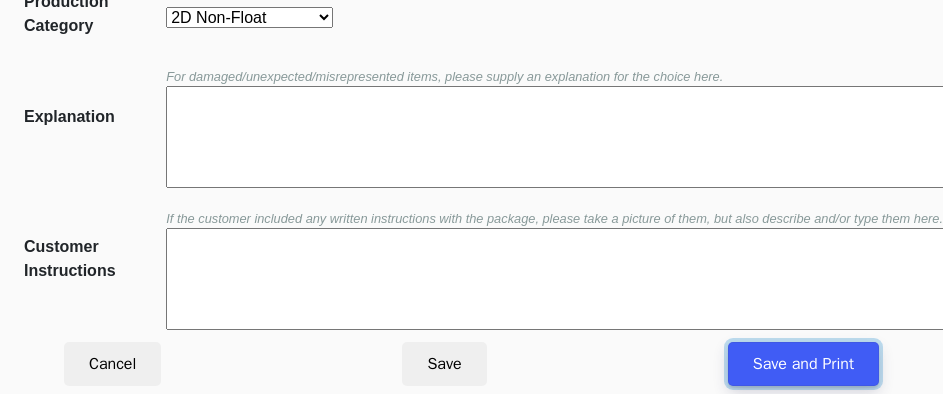 click on "Save and Print" at bounding box center [803, 364] 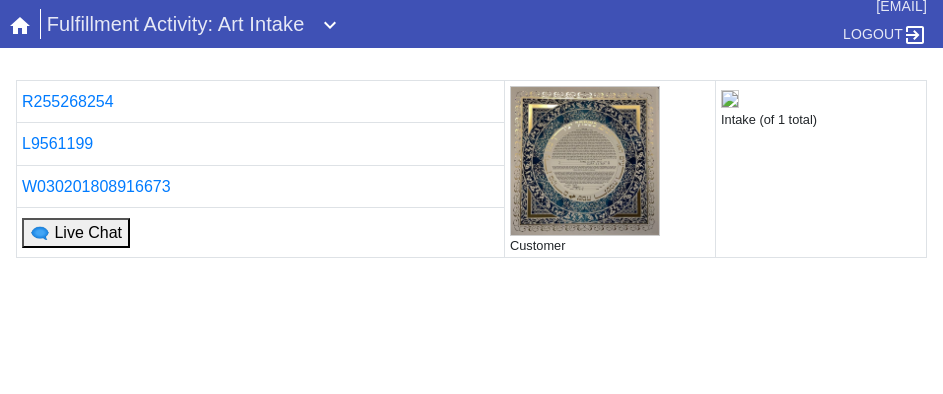 scroll, scrollTop: 0, scrollLeft: 0, axis: both 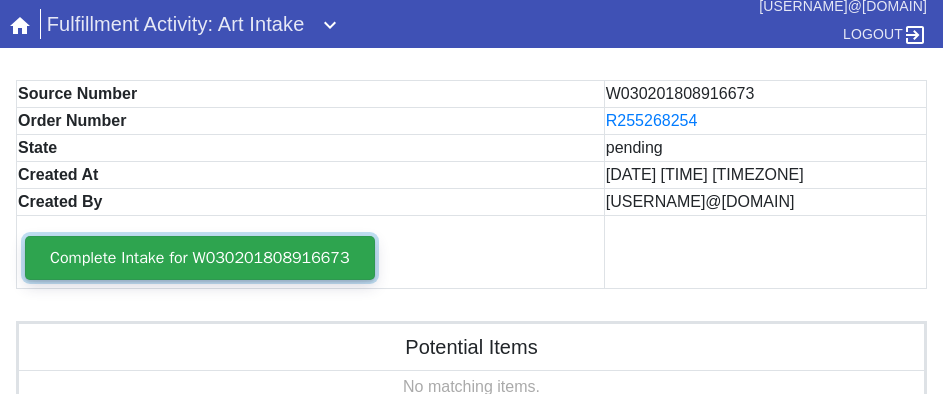 click on "Complete Intake for W030201808916673" at bounding box center [200, 258] 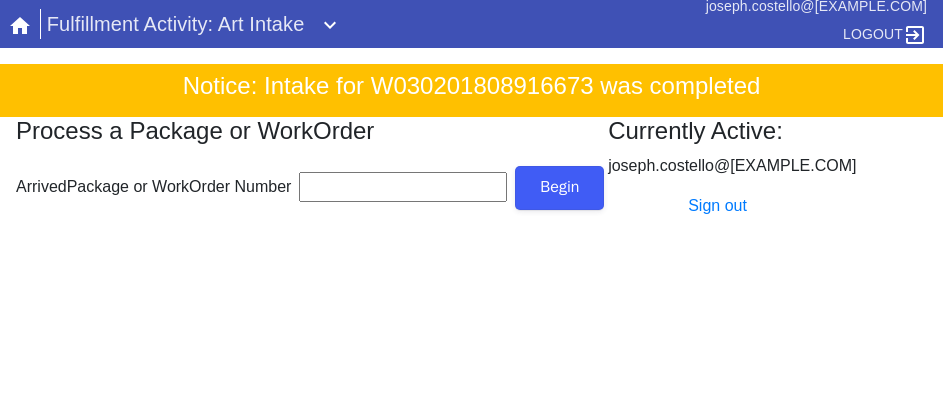 scroll, scrollTop: 0, scrollLeft: 0, axis: both 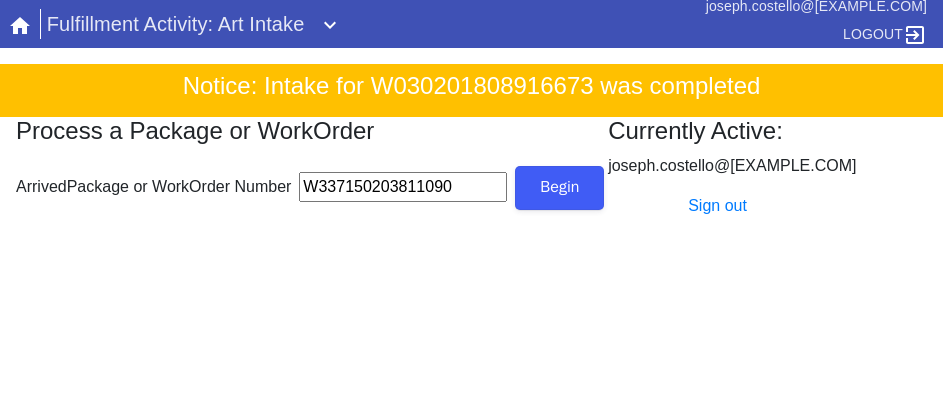 type on "W337150203811090" 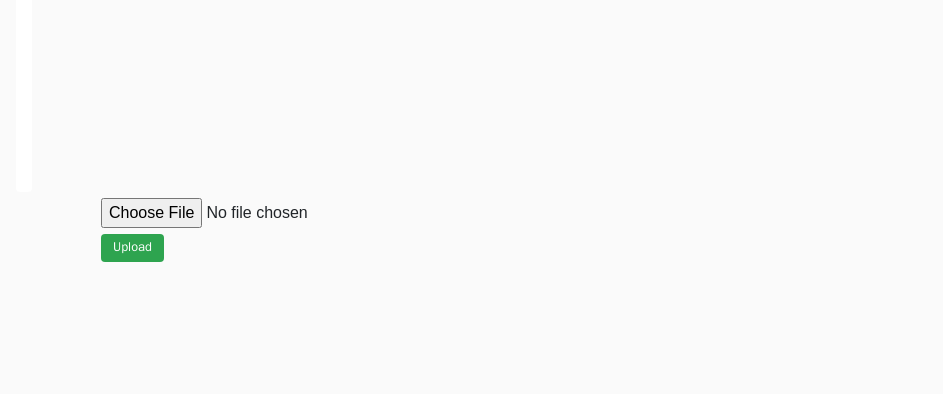 scroll, scrollTop: 900, scrollLeft: 0, axis: vertical 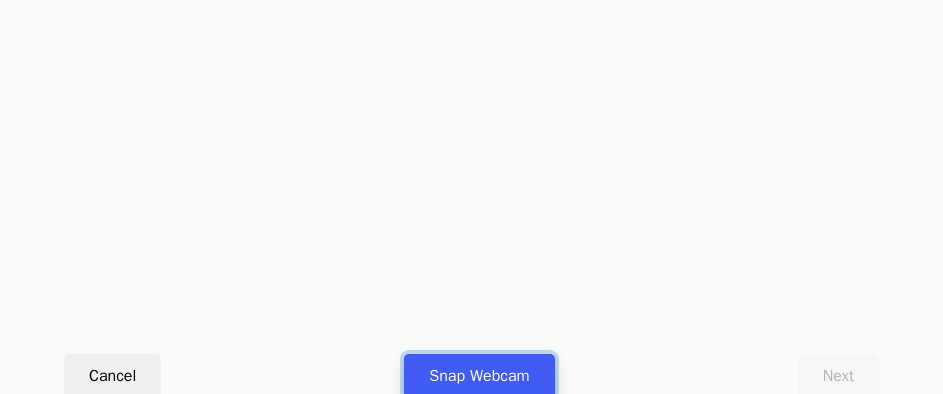 click on "Snap Webcam" at bounding box center [479, 376] 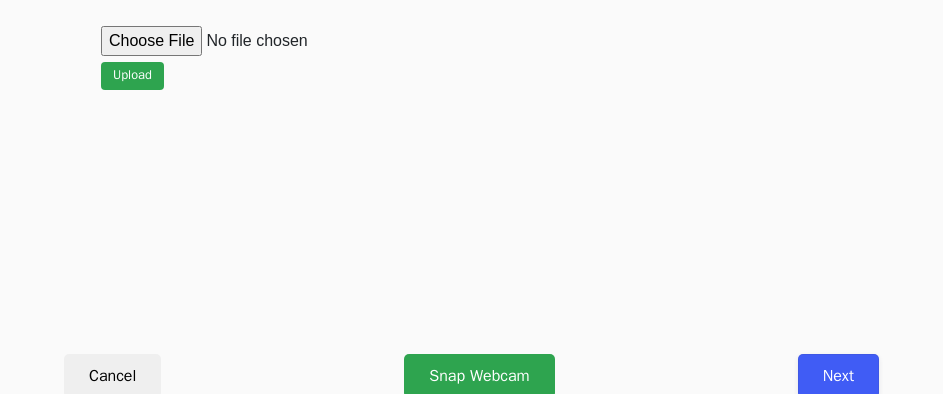 scroll, scrollTop: 912, scrollLeft: 0, axis: vertical 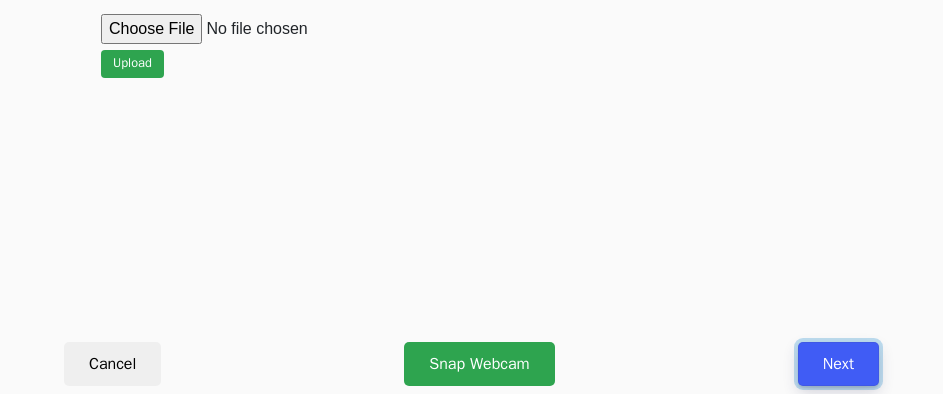 click on "Next" at bounding box center (838, 364) 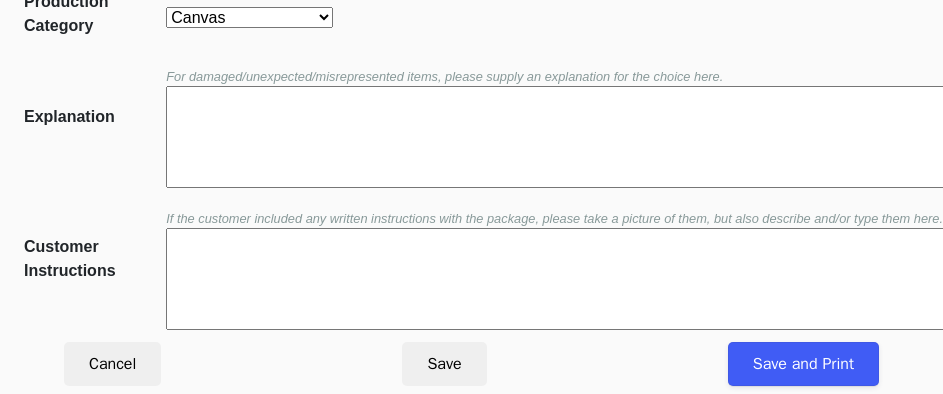 scroll, scrollTop: 452, scrollLeft: 0, axis: vertical 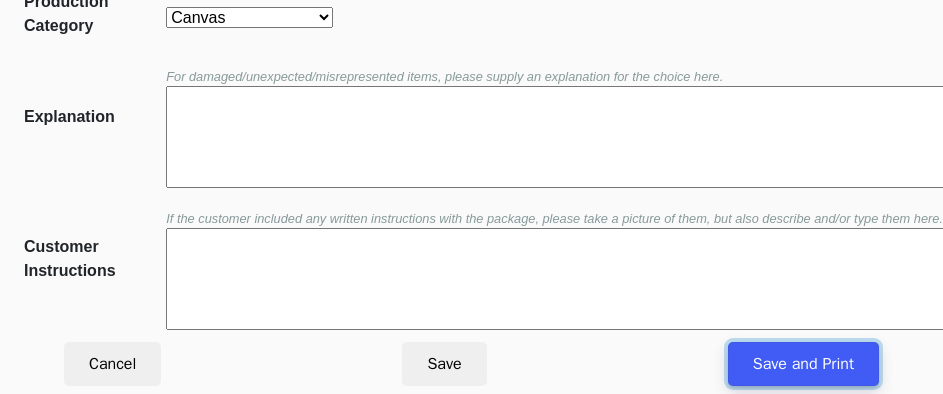 click on "Save and Print" at bounding box center [803, 364] 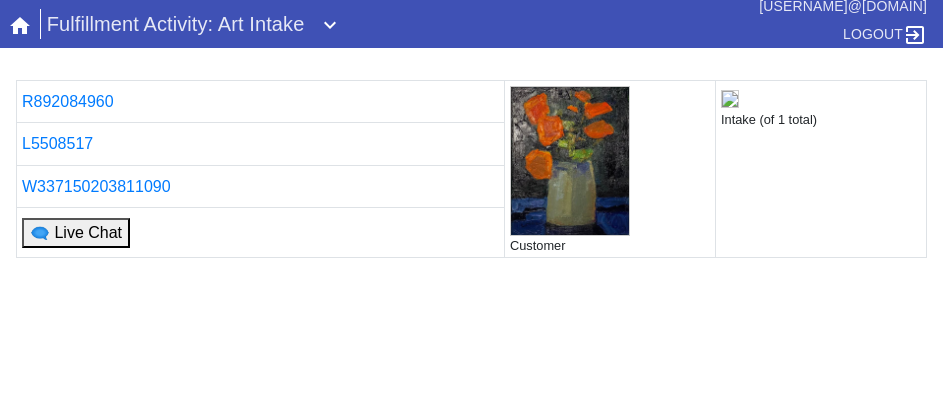 scroll, scrollTop: 0, scrollLeft: 0, axis: both 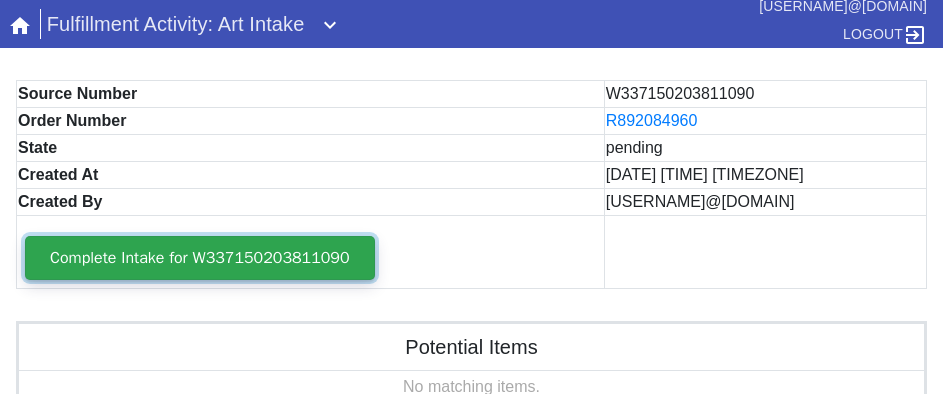 click on "Complete Intake for W337150203811090" at bounding box center [200, 258] 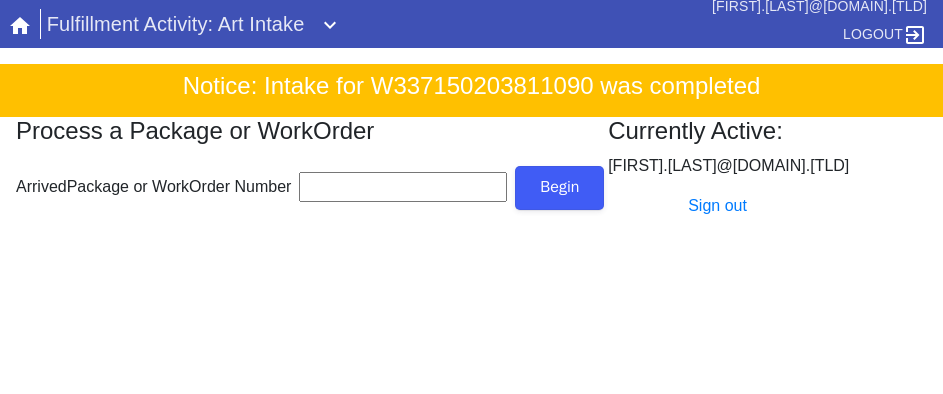 scroll, scrollTop: 0, scrollLeft: 0, axis: both 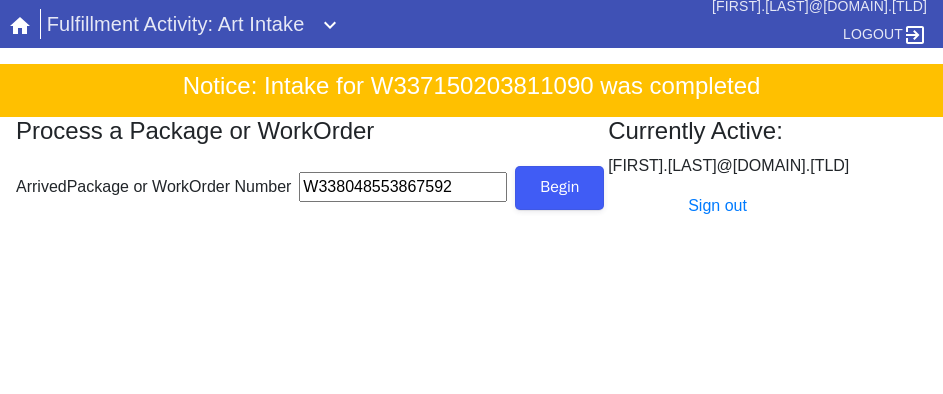 type on "W338048553867592" 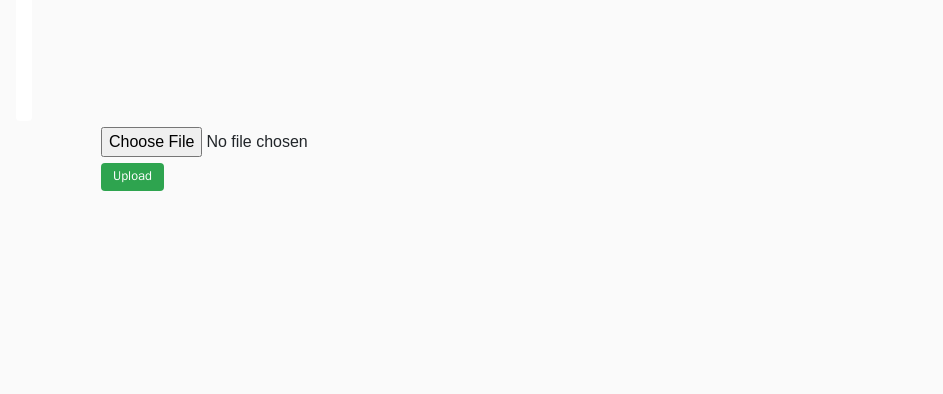 scroll, scrollTop: 900, scrollLeft: 0, axis: vertical 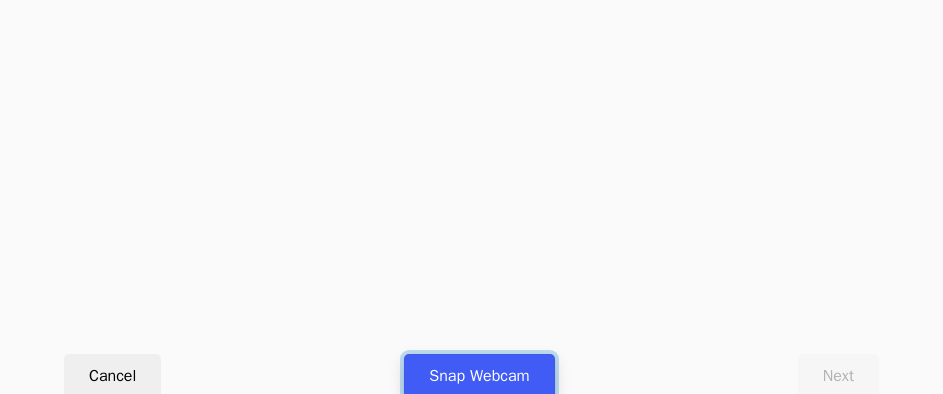 click on "Snap Webcam" at bounding box center (479, 376) 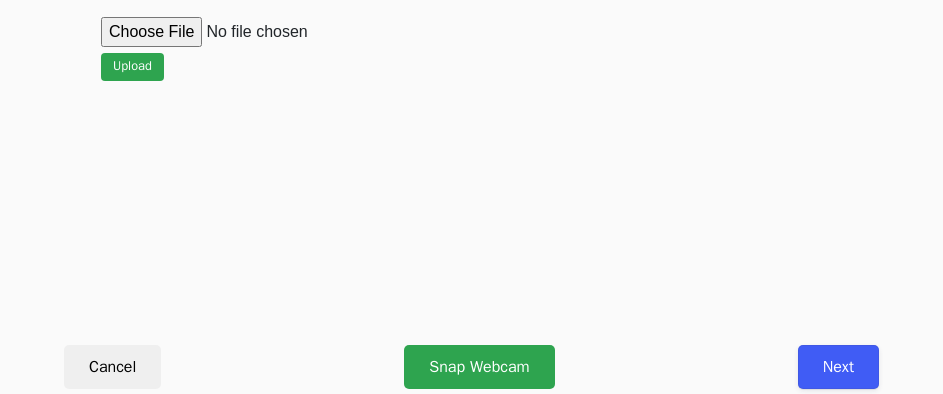 scroll, scrollTop: 912, scrollLeft: 0, axis: vertical 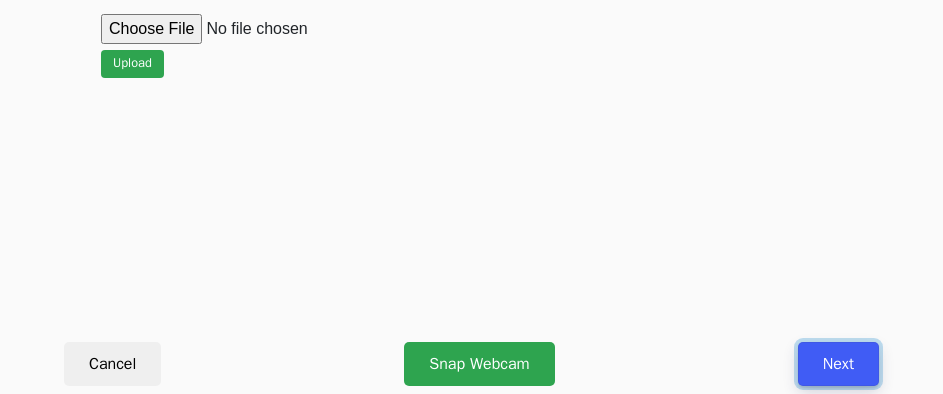 click on "Next" at bounding box center (838, 364) 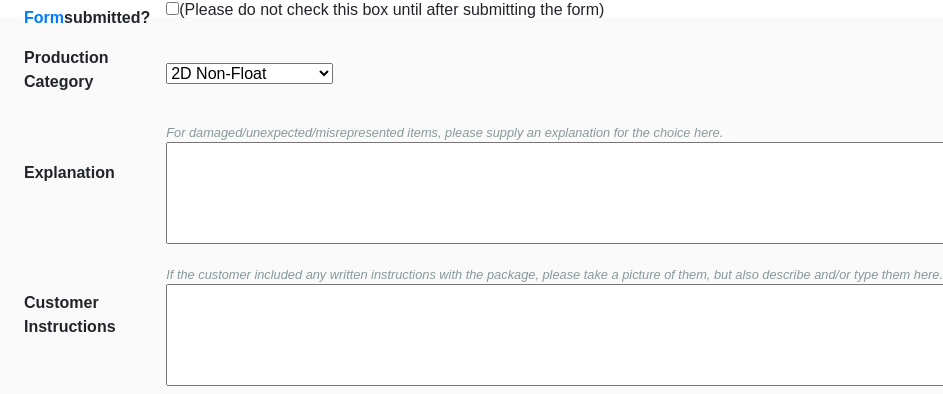 scroll, scrollTop: 452, scrollLeft: 0, axis: vertical 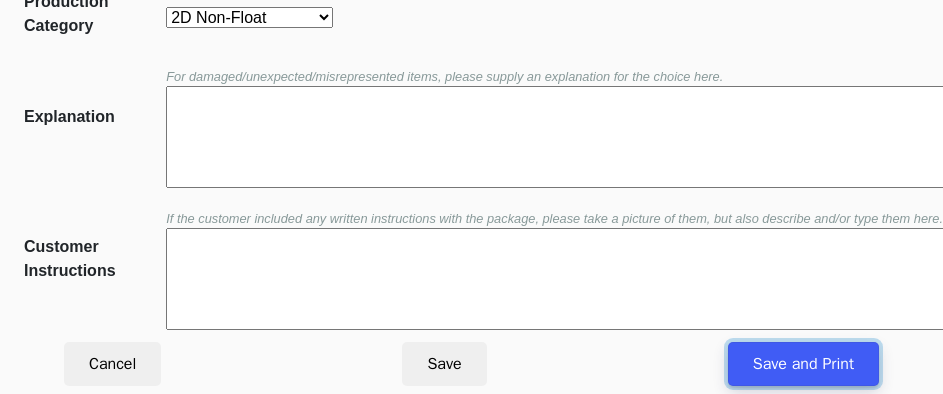 click on "Save and Print" at bounding box center [803, 364] 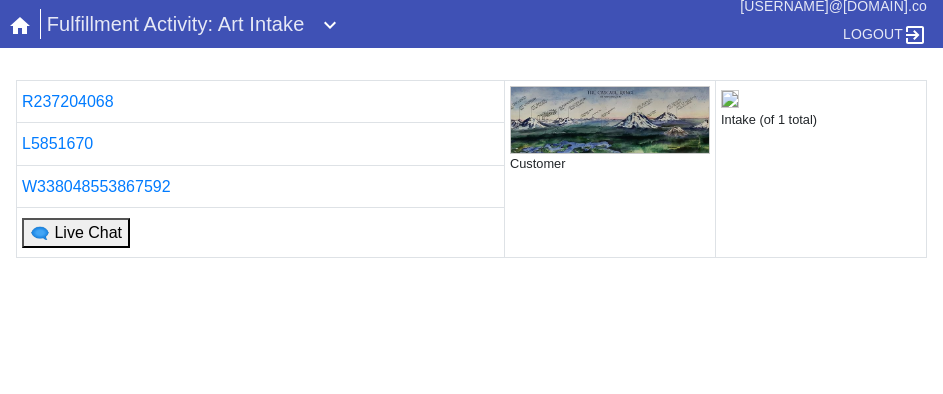 scroll, scrollTop: 0, scrollLeft: 0, axis: both 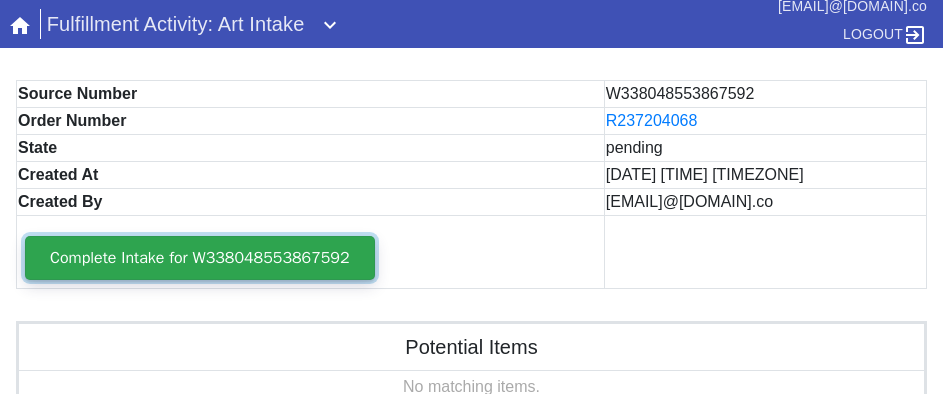 click on "Complete Intake for W338048553867592" at bounding box center (200, 258) 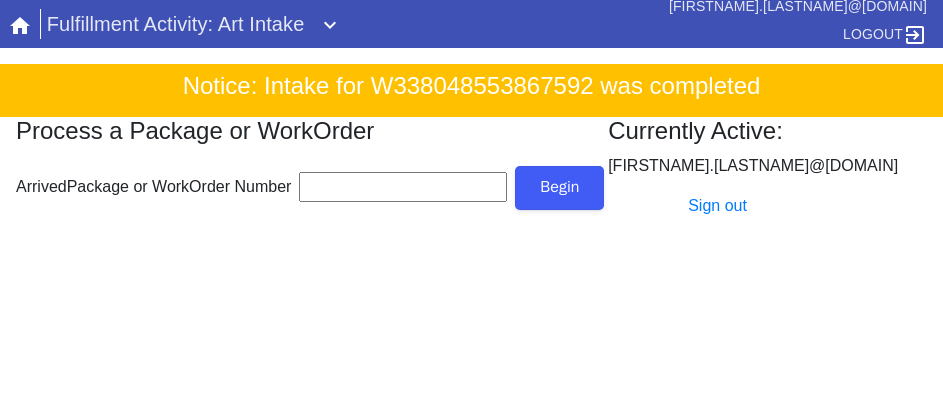 scroll, scrollTop: 0, scrollLeft: 0, axis: both 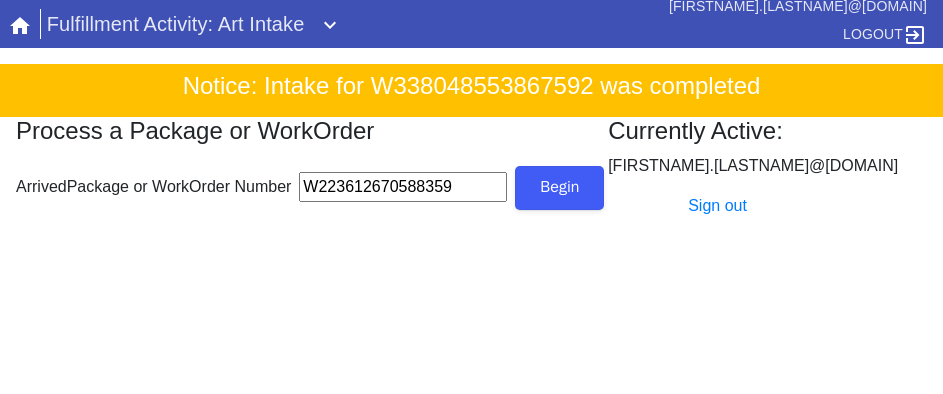 type on "W223612670588359" 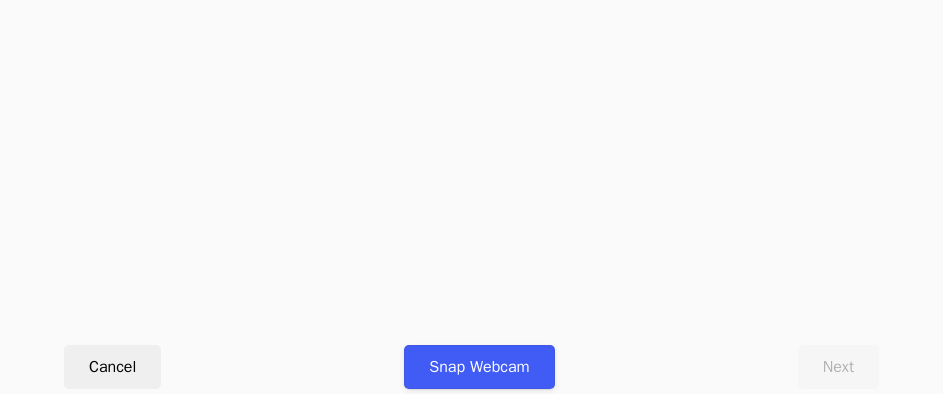scroll, scrollTop: 912, scrollLeft: 0, axis: vertical 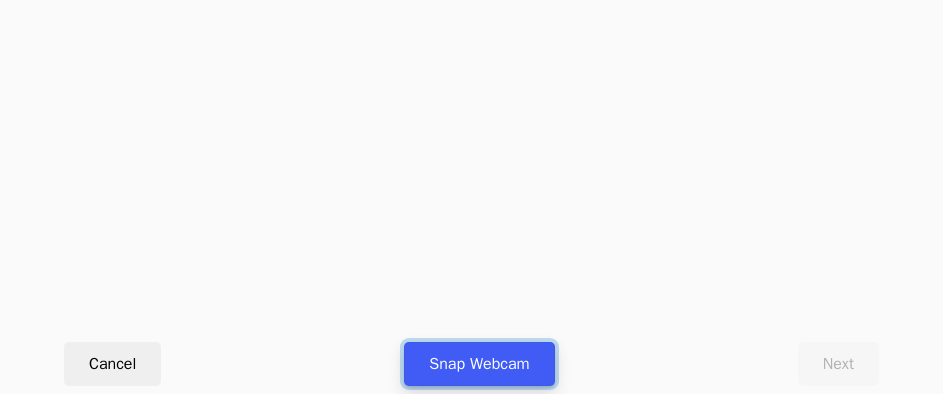 click on "Snap Webcam" at bounding box center (479, 364) 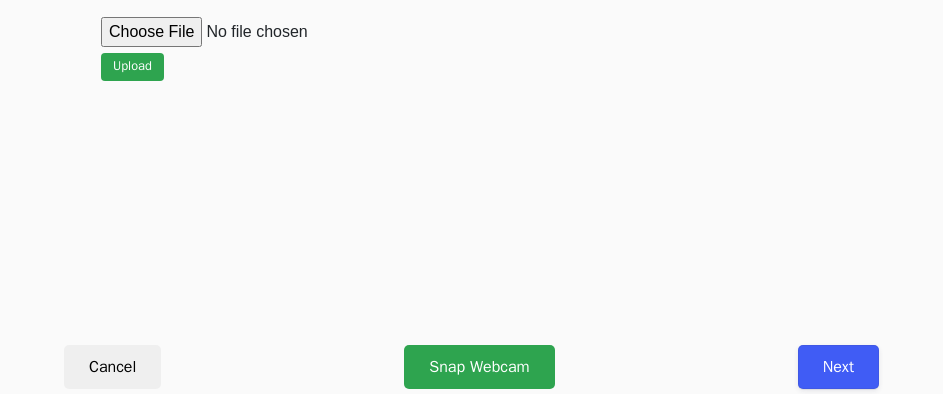 scroll, scrollTop: 912, scrollLeft: 0, axis: vertical 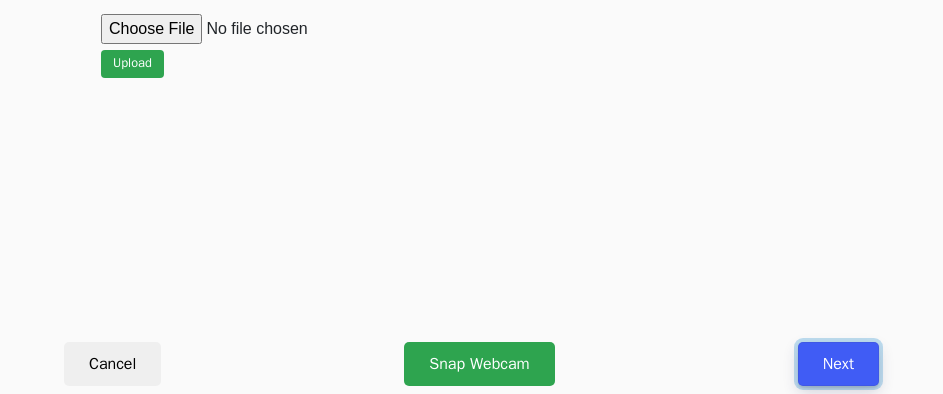 click on "Next" at bounding box center [838, 364] 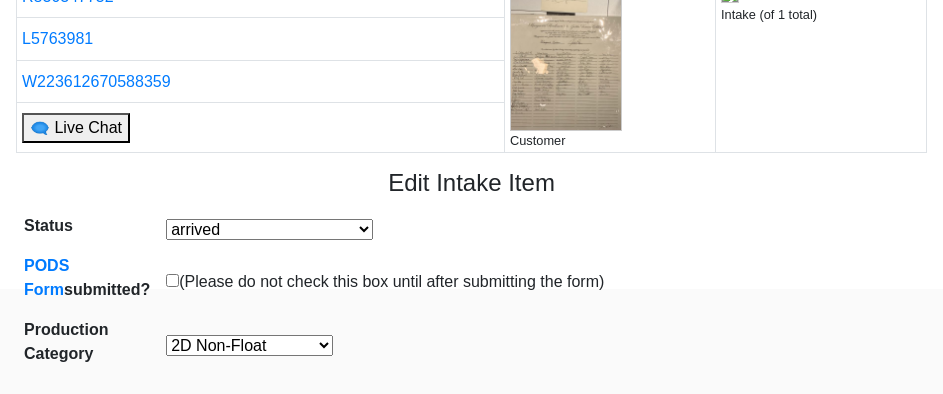 scroll, scrollTop: 200, scrollLeft: 0, axis: vertical 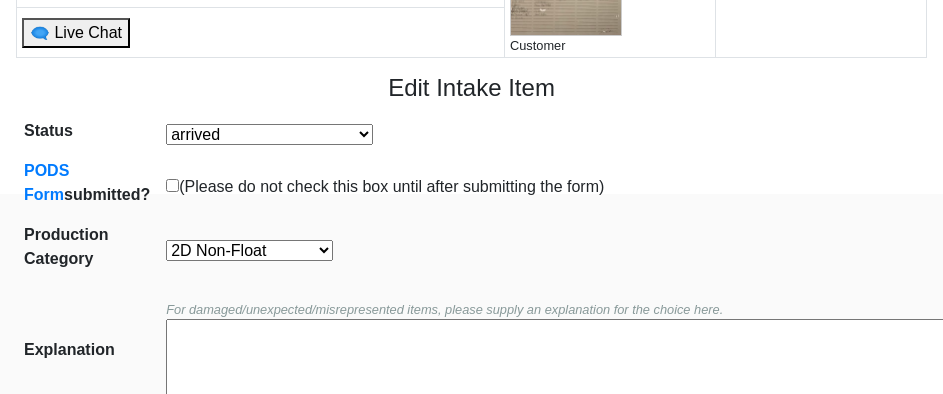 click on "Oversize
Textiles and Jerseys
Projects
Canvas
2D Clear Float
2D Float
2D Non-Float" at bounding box center (648, 247) 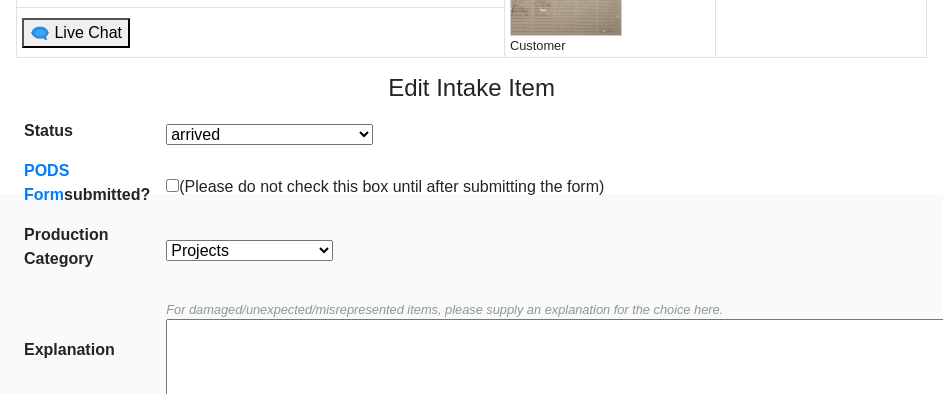click on "Oversize
Textiles and Jerseys
Projects
Canvas
2D Clear Float
2D Float
2D Non-Float" at bounding box center [249, 250] 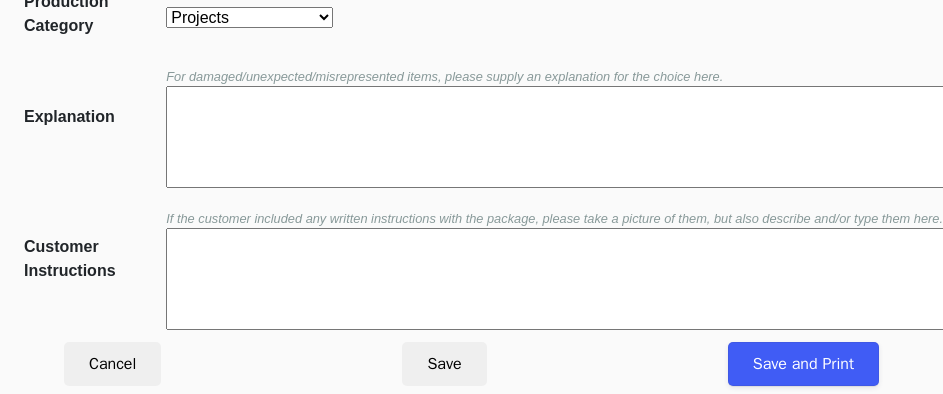 scroll, scrollTop: 452, scrollLeft: 0, axis: vertical 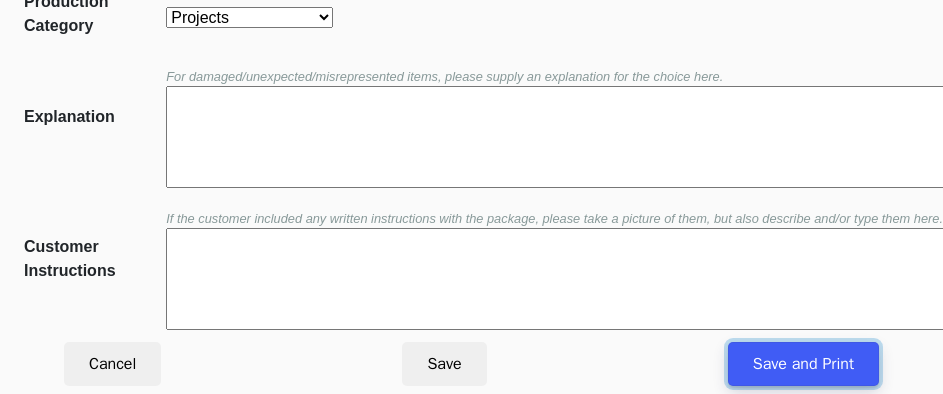 click on "Save and Print" at bounding box center [803, 364] 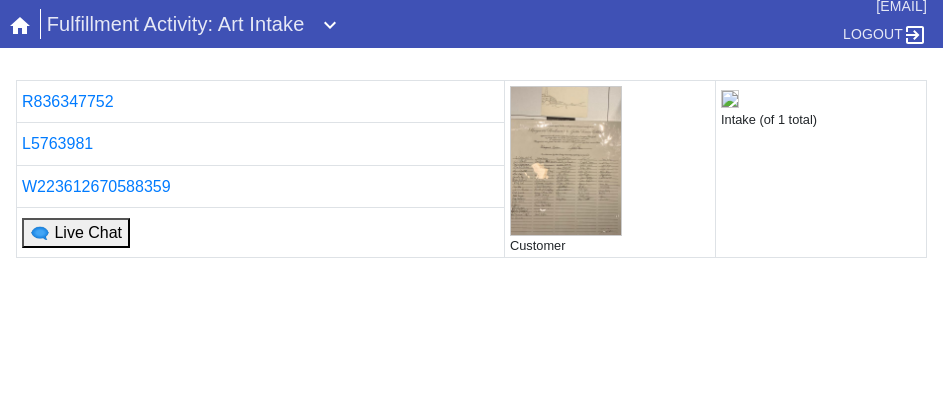 scroll, scrollTop: 0, scrollLeft: 0, axis: both 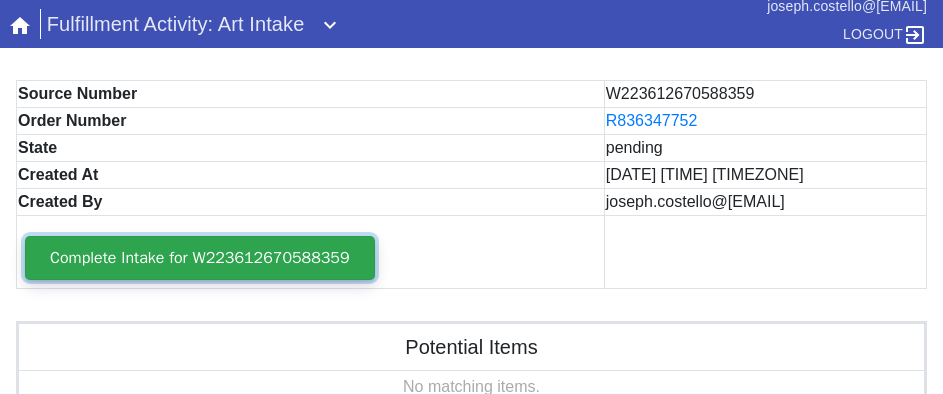 click on "Complete Intake for W223612670588359" at bounding box center (200, 258) 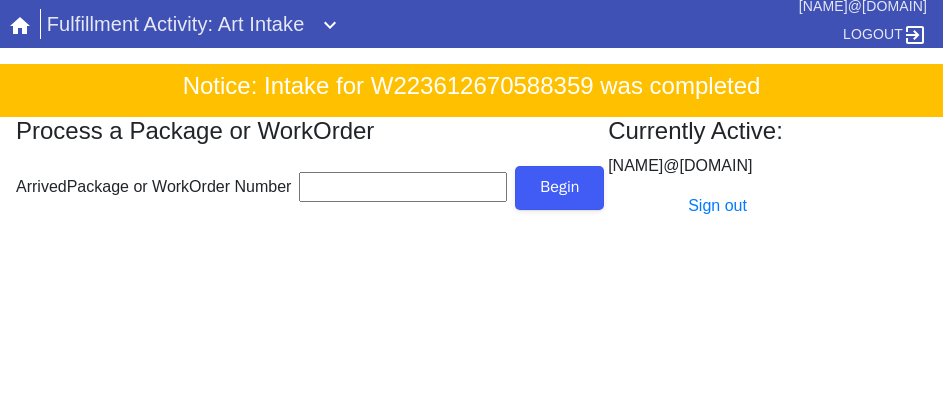 scroll, scrollTop: 0, scrollLeft: 0, axis: both 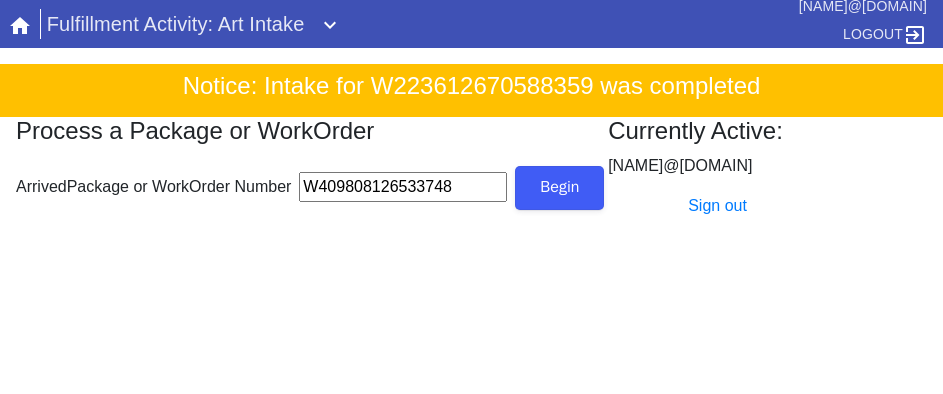 type on "W409808126533748" 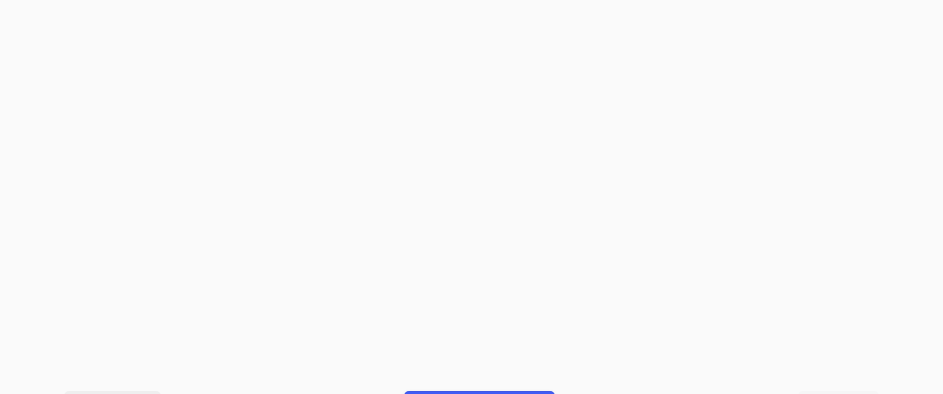 scroll, scrollTop: 912, scrollLeft: 0, axis: vertical 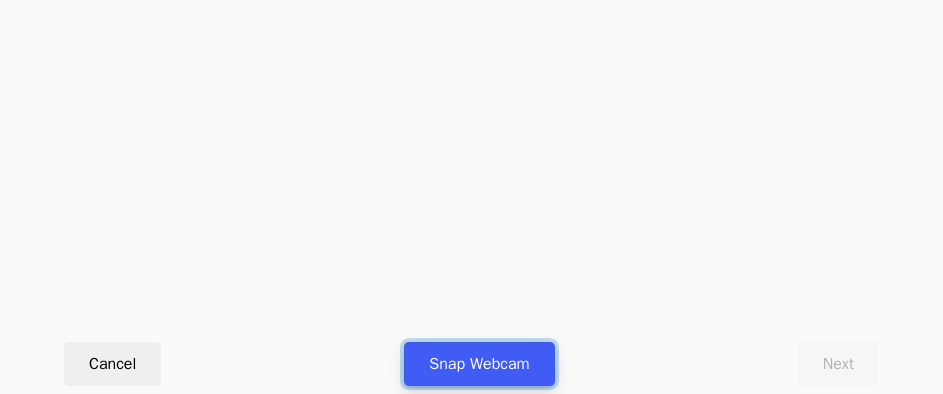 click on "Snap Webcam" at bounding box center (479, 364) 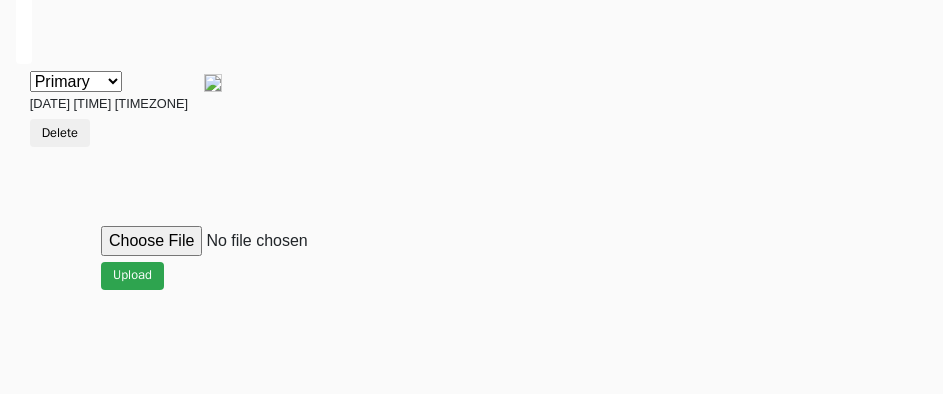 scroll, scrollTop: 912, scrollLeft: 0, axis: vertical 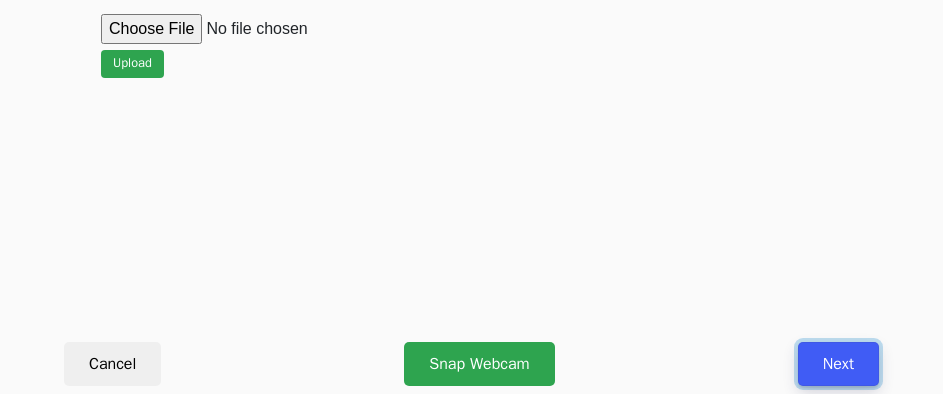 click on "Next" at bounding box center [838, 364] 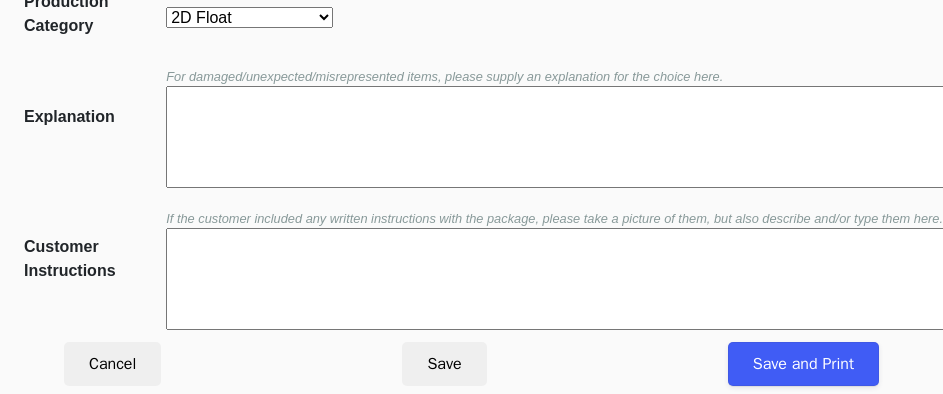 scroll, scrollTop: 452, scrollLeft: 0, axis: vertical 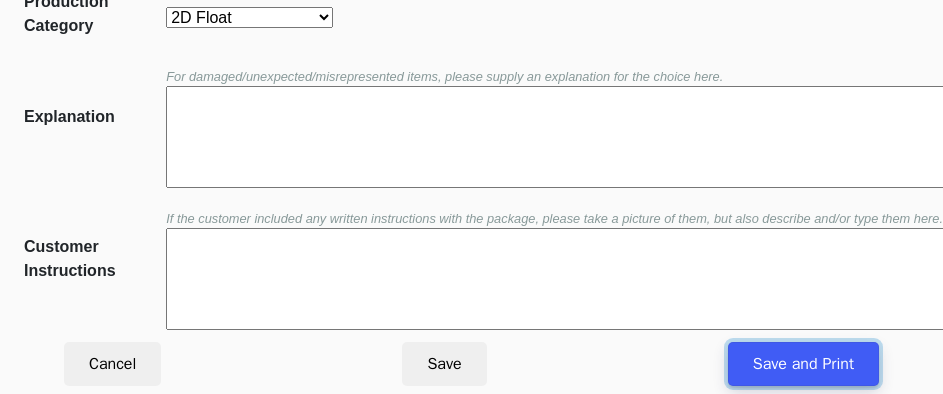 click on "Save and Print" at bounding box center (803, 364) 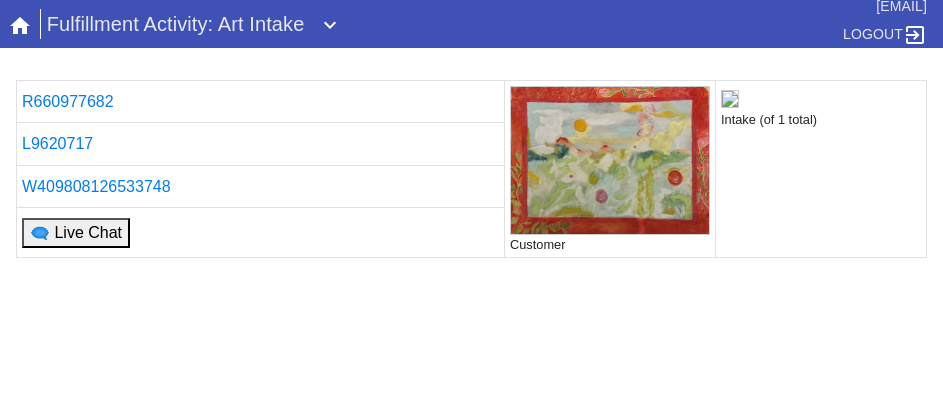 scroll, scrollTop: 0, scrollLeft: 0, axis: both 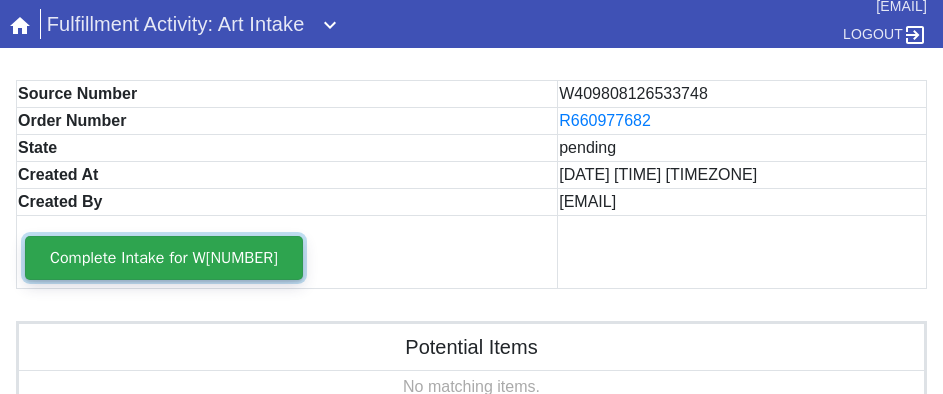 click on "Complete Intake for W[NUMBER]" at bounding box center (164, 258) 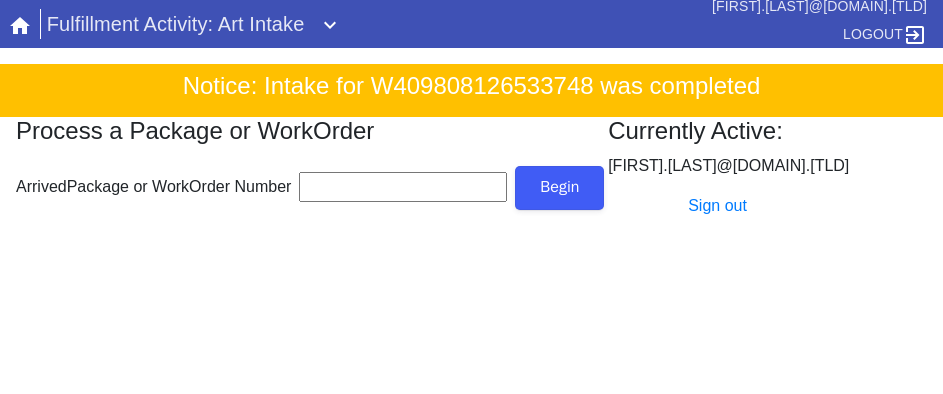 scroll, scrollTop: 0, scrollLeft: 0, axis: both 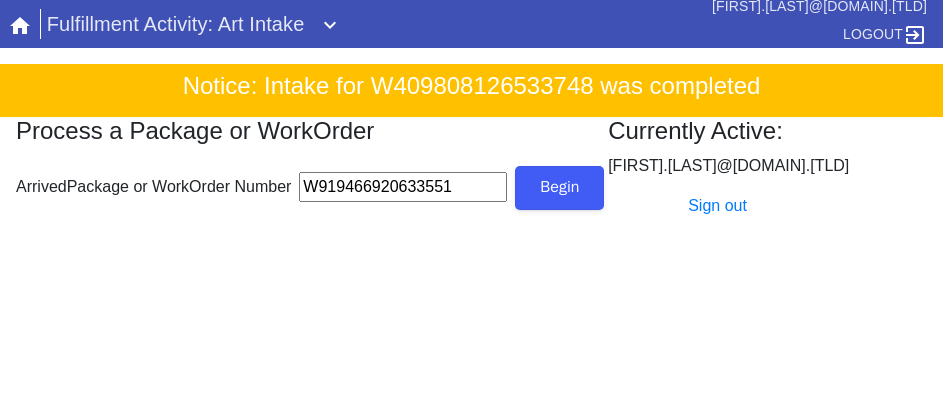 type on "W919466920633551" 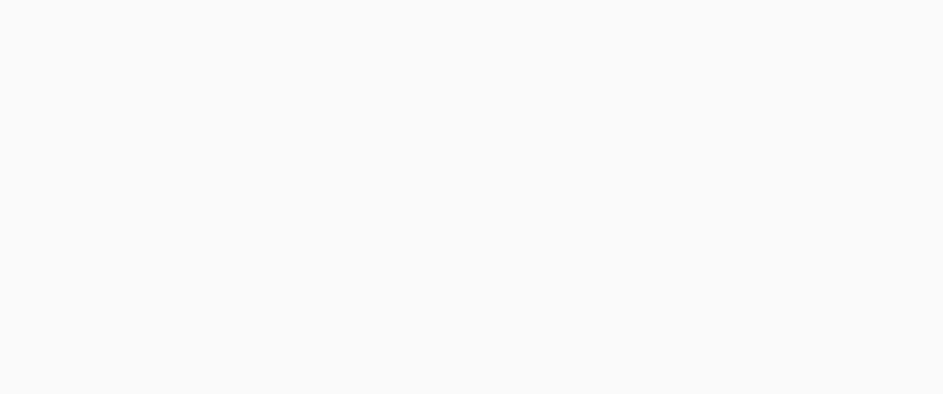 scroll, scrollTop: 912, scrollLeft: 0, axis: vertical 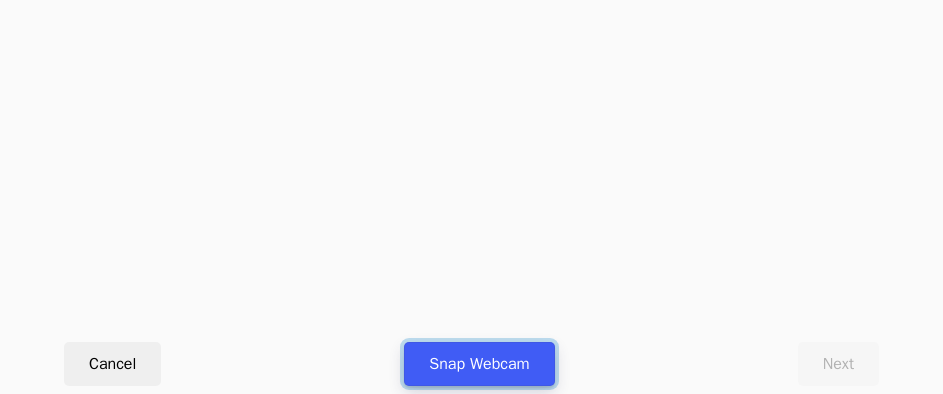 click on "Snap Webcam" at bounding box center (479, 364) 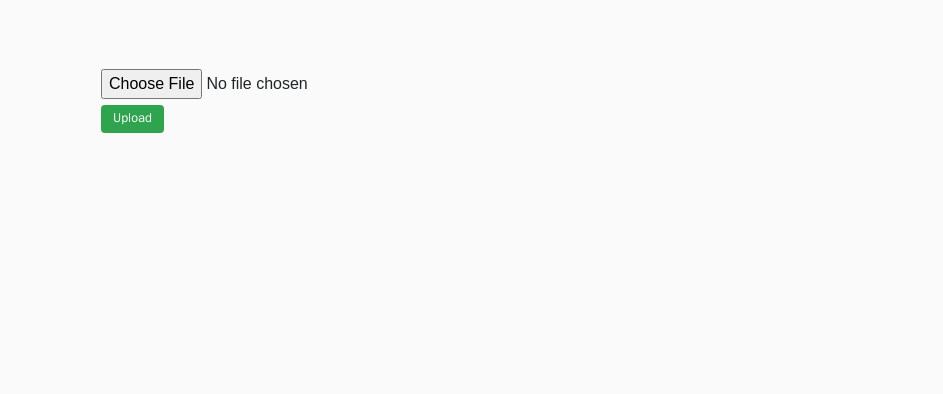 scroll, scrollTop: 912, scrollLeft: 0, axis: vertical 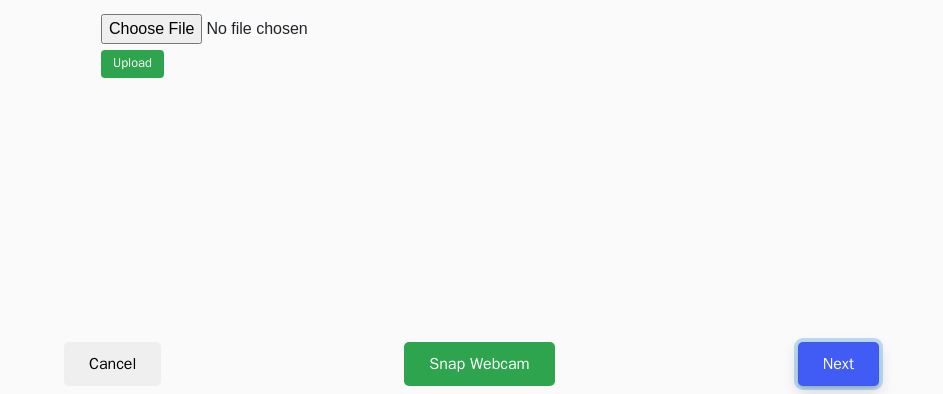 click on "Next" at bounding box center (838, 364) 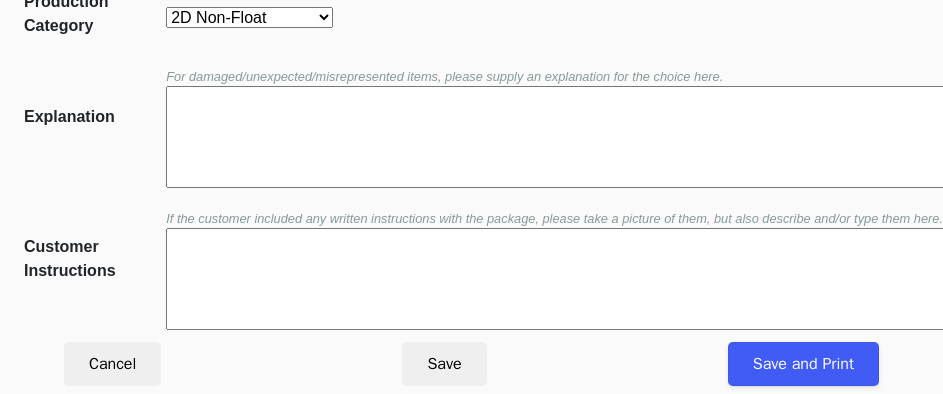 scroll, scrollTop: 452, scrollLeft: 0, axis: vertical 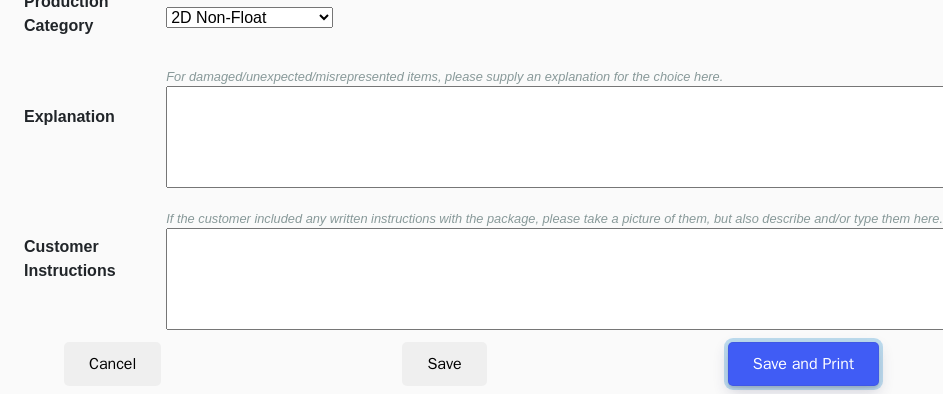 click on "Save and Print" at bounding box center [803, 364] 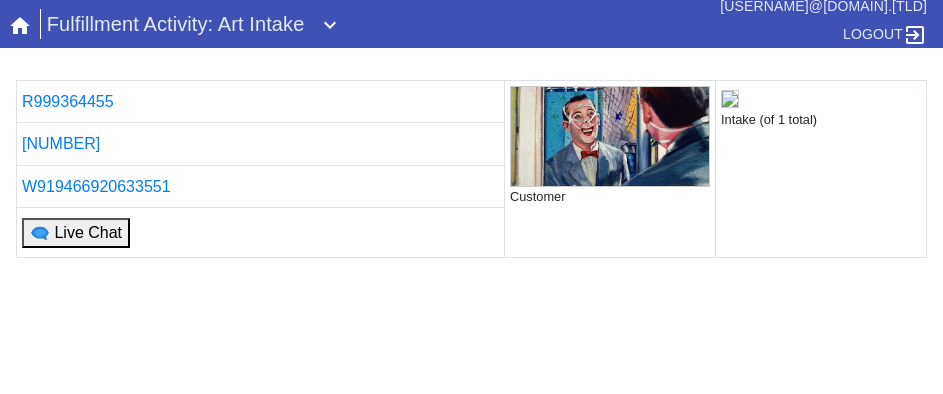 scroll, scrollTop: 0, scrollLeft: 0, axis: both 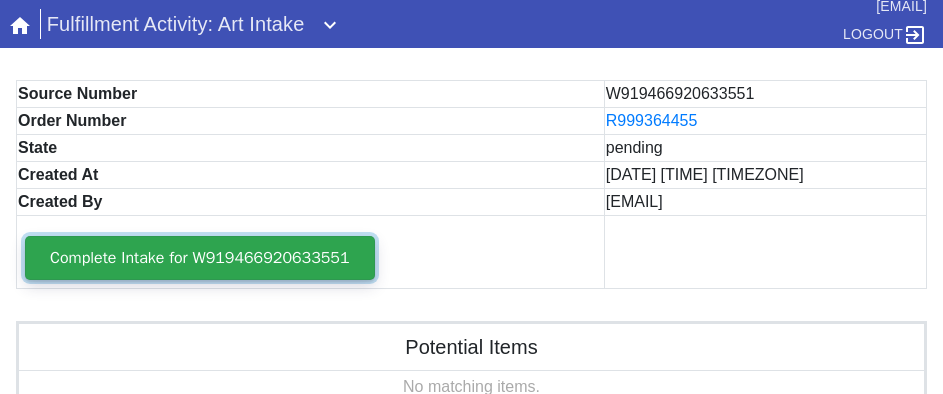 click on "Complete Intake for W919466920633551" at bounding box center (200, 258) 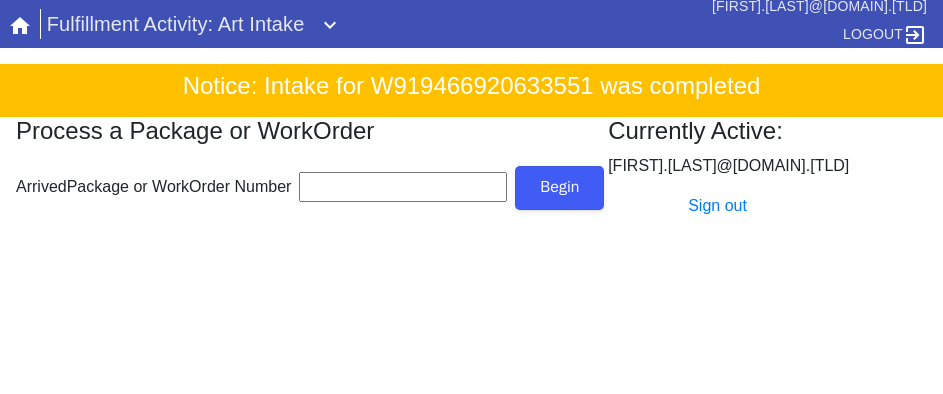 scroll, scrollTop: 0, scrollLeft: 0, axis: both 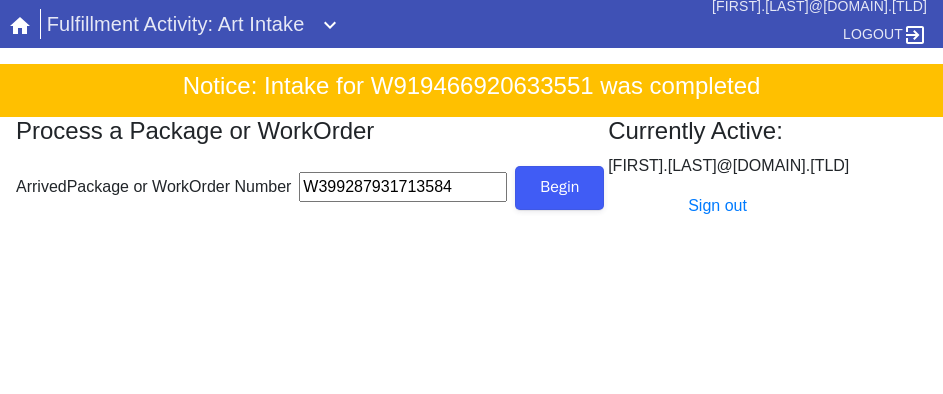 type on "W399287931713584" 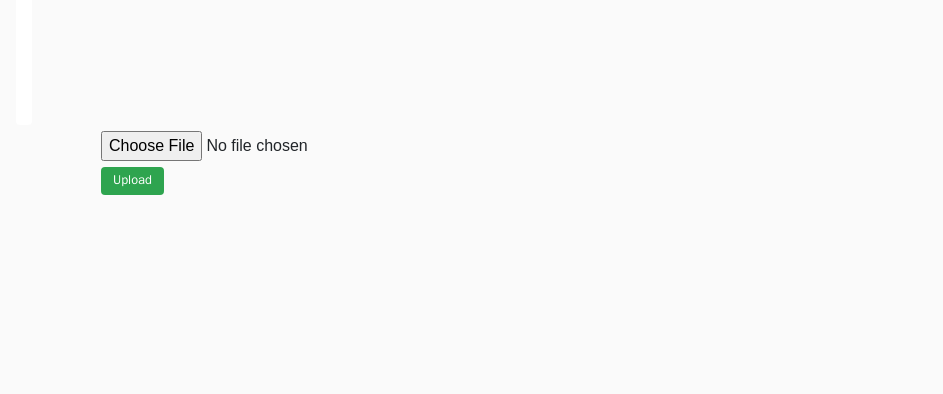 scroll, scrollTop: 912, scrollLeft: 0, axis: vertical 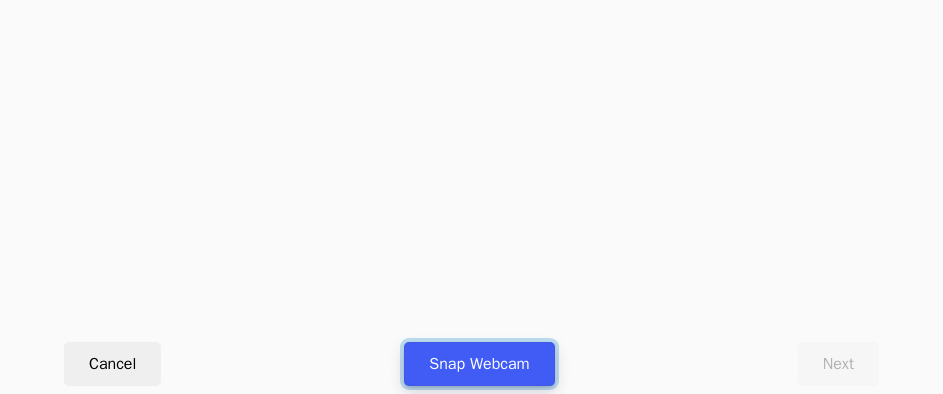 click on "Snap Webcam" at bounding box center (479, 364) 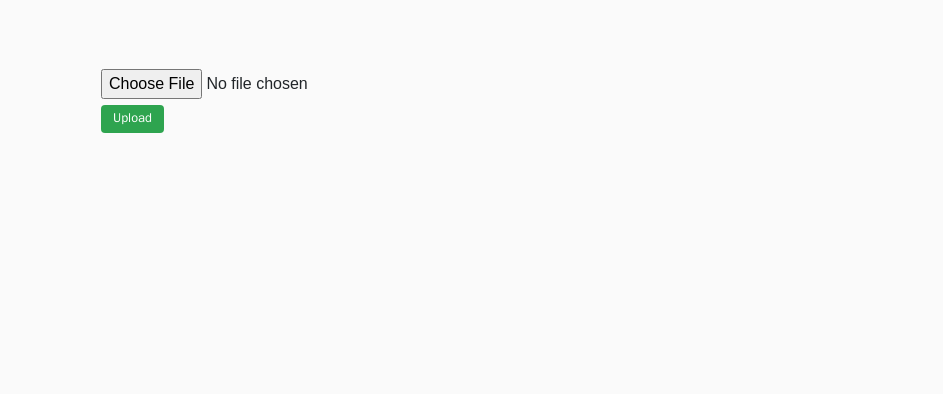 scroll, scrollTop: 912, scrollLeft: 0, axis: vertical 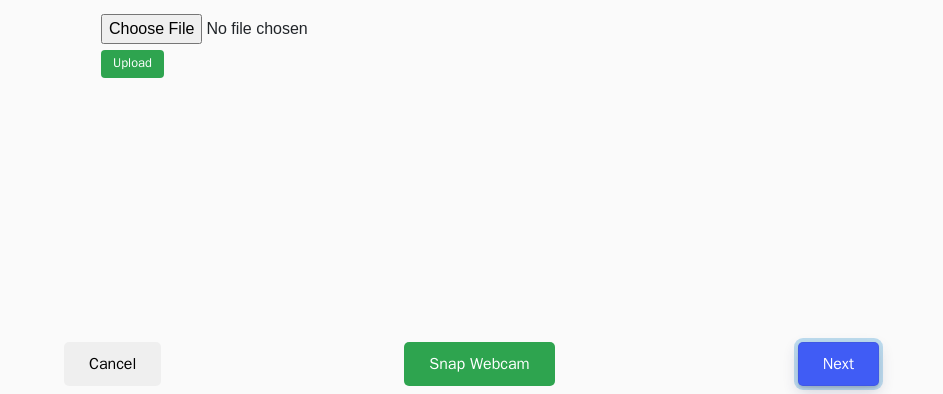 click on "Next" at bounding box center [838, 364] 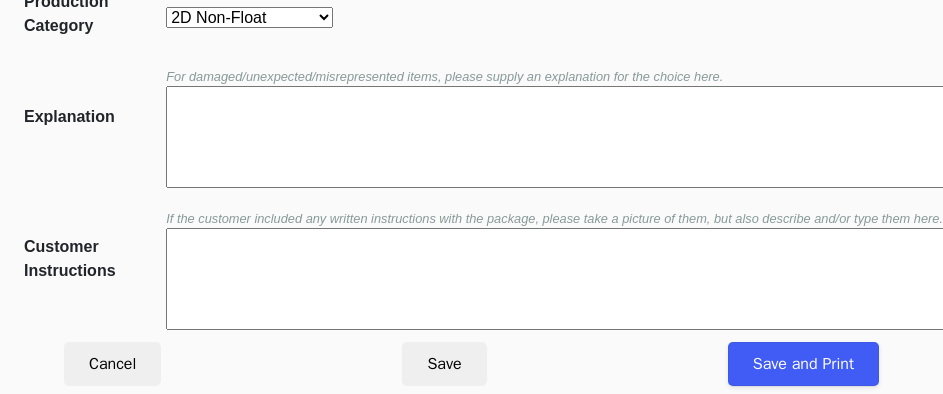 scroll, scrollTop: 452, scrollLeft: 0, axis: vertical 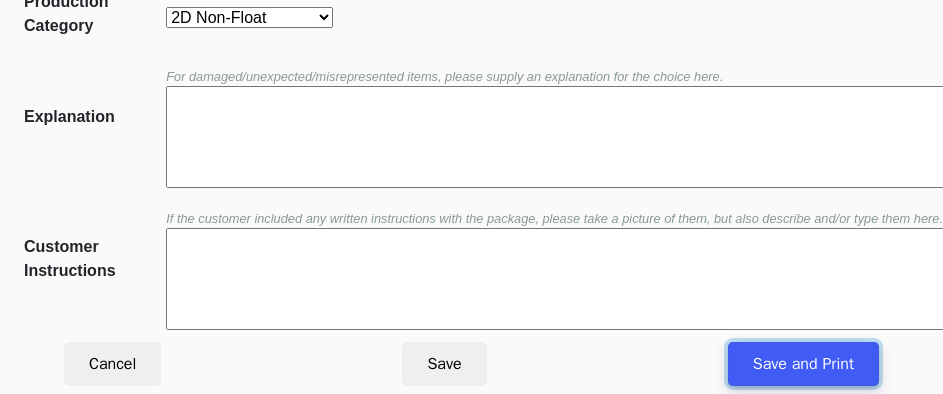 click on "Save and Print" at bounding box center (803, 364) 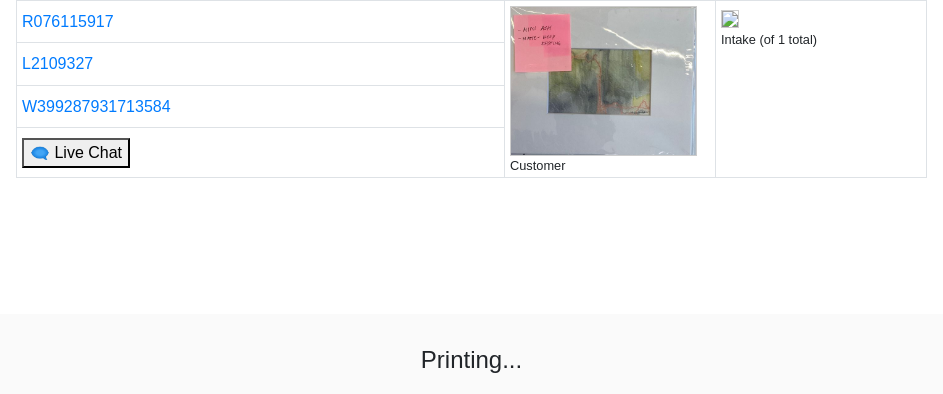 scroll, scrollTop: 181, scrollLeft: 0, axis: vertical 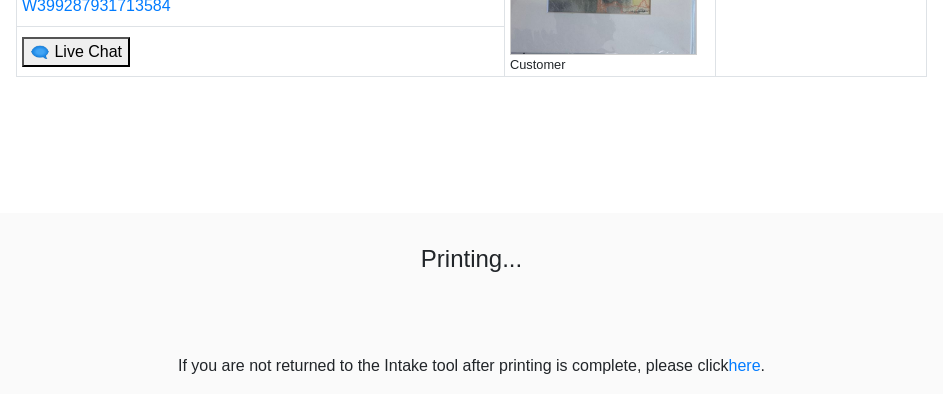 click on "[NUMBER] Customer Intake (of 1 total) [NUMBER] [NUMBER] 🗨 Live Chat Printing... If you are not returned to the Intake tool after printing is complete, please click  here ." at bounding box center [471, 138] 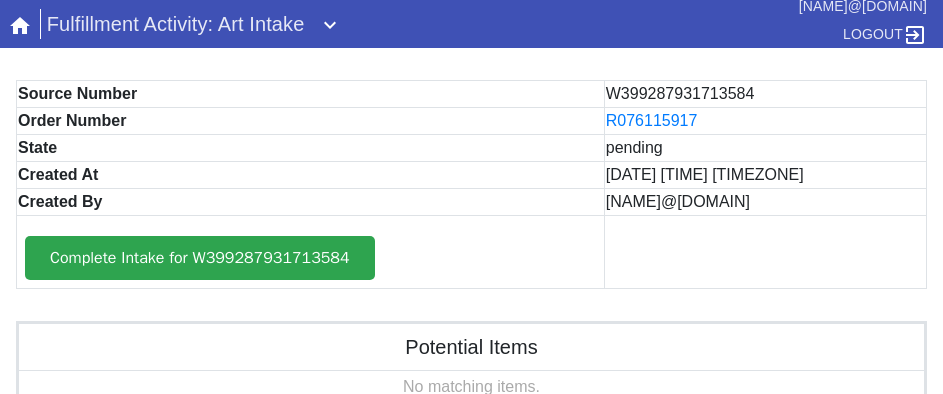 scroll, scrollTop: 0, scrollLeft: 0, axis: both 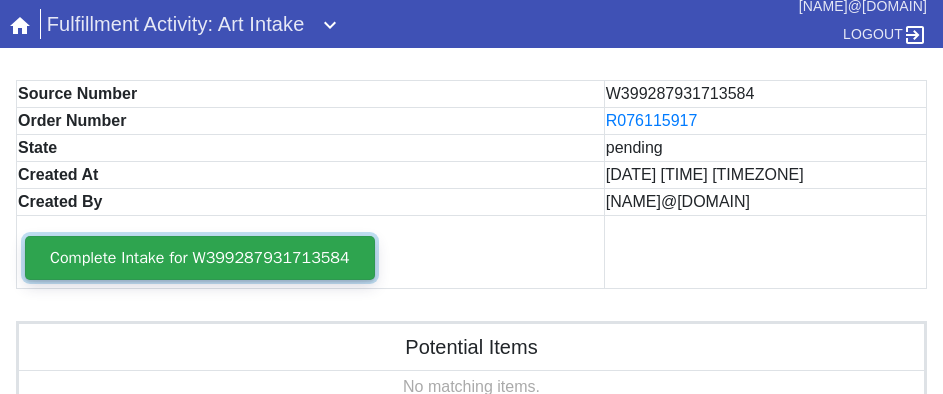 click on "Complete Intake for W399287931713584" at bounding box center (200, 258) 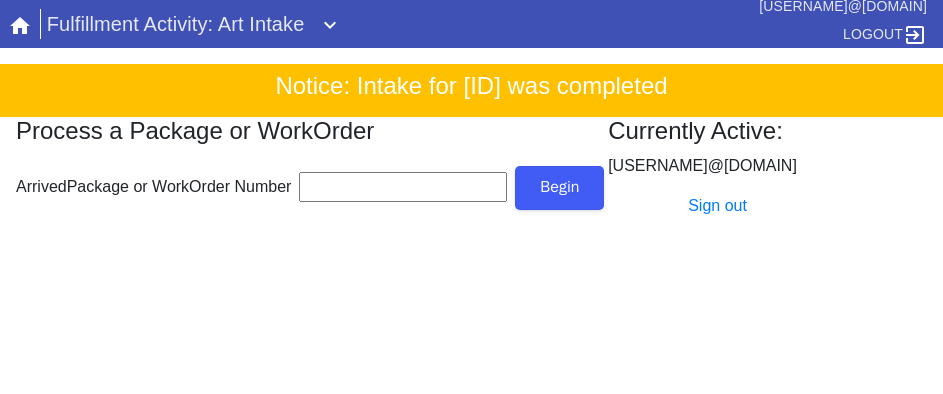 scroll, scrollTop: 0, scrollLeft: 0, axis: both 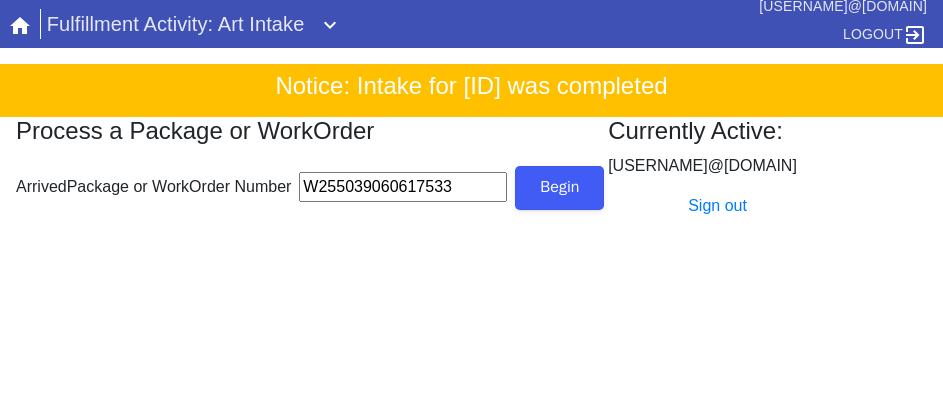 type on "W255039060617533" 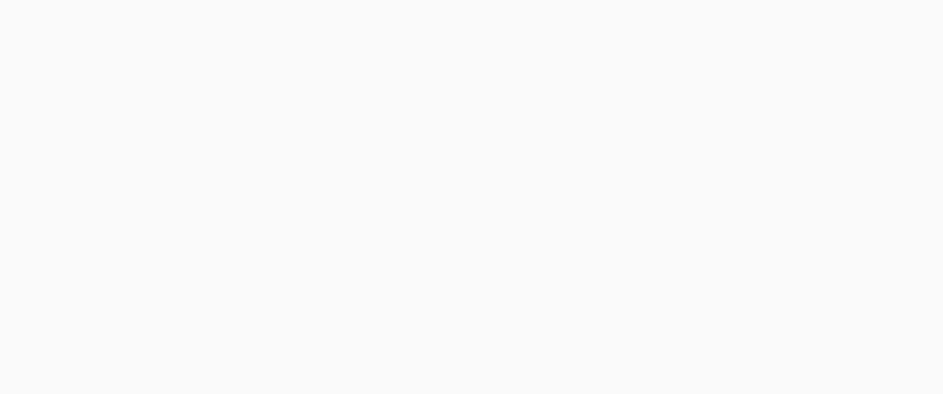 scroll, scrollTop: 912, scrollLeft: 0, axis: vertical 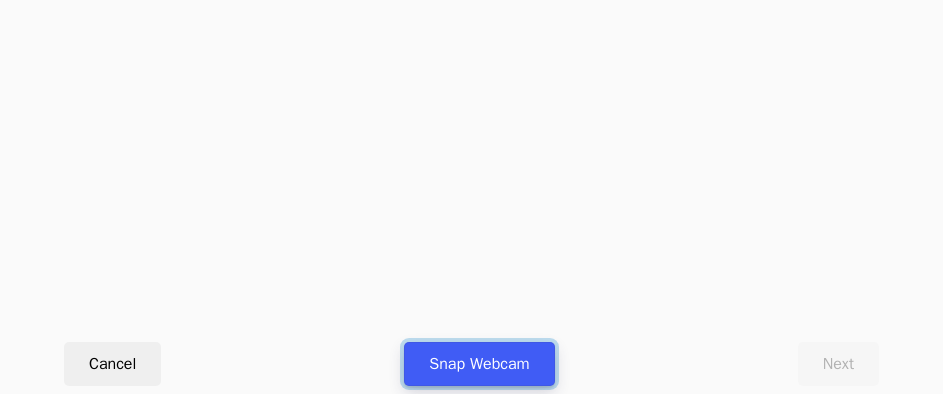 click on "Snap Webcam" at bounding box center (479, 364) 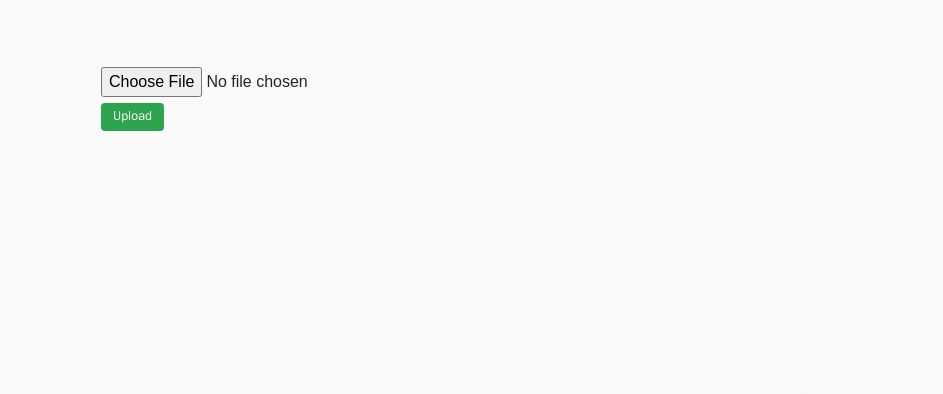 scroll, scrollTop: 912, scrollLeft: 0, axis: vertical 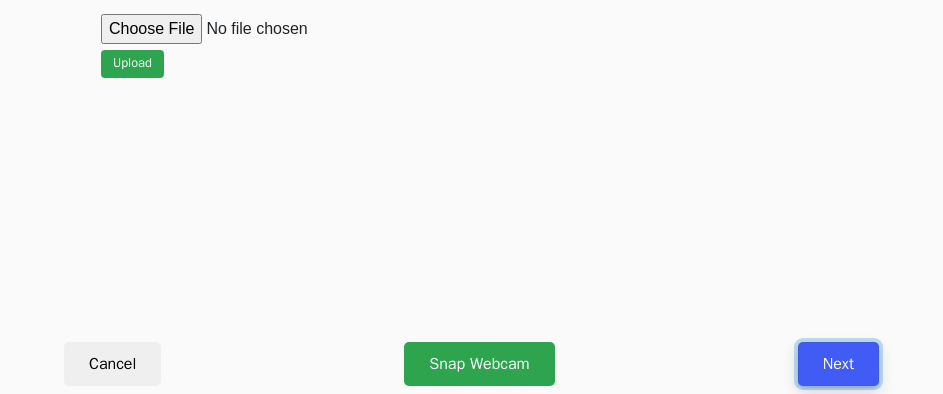 click on "Next" at bounding box center [838, 364] 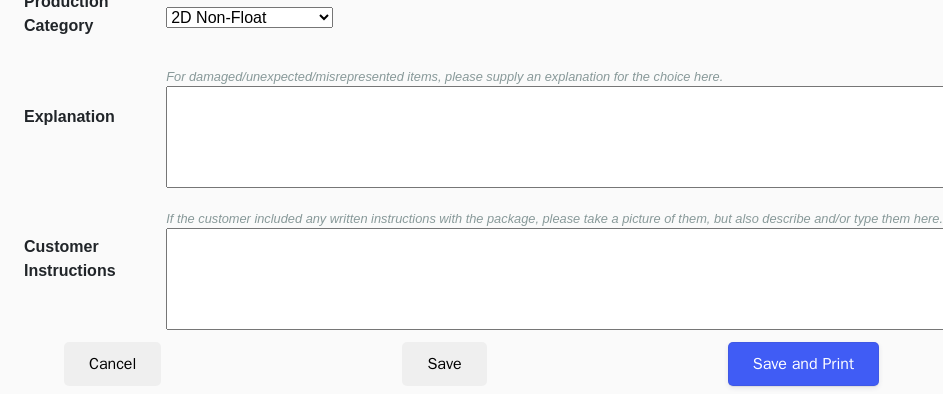 scroll, scrollTop: 452, scrollLeft: 0, axis: vertical 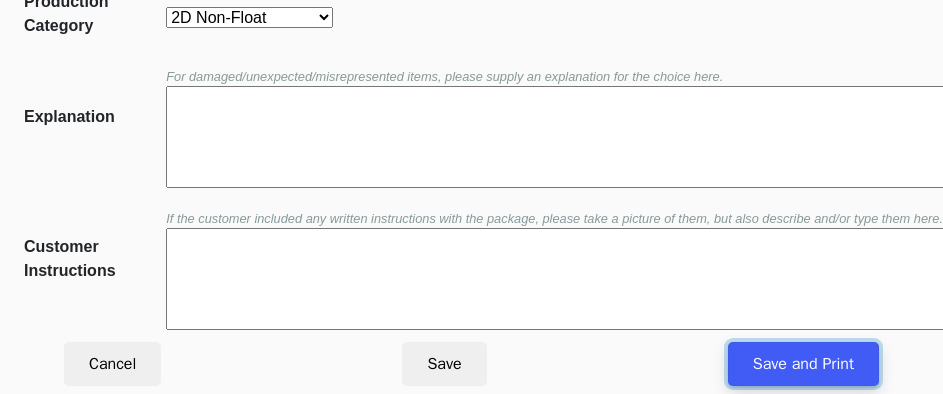 click on "Save and Print" at bounding box center (803, 364) 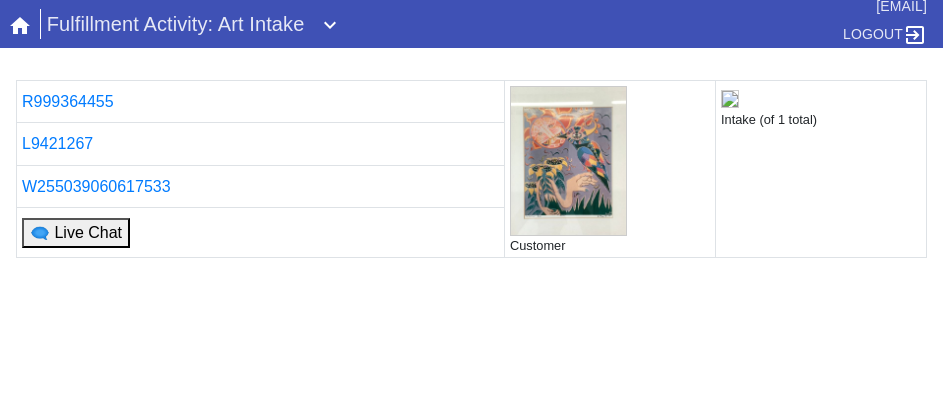 scroll, scrollTop: 0, scrollLeft: 0, axis: both 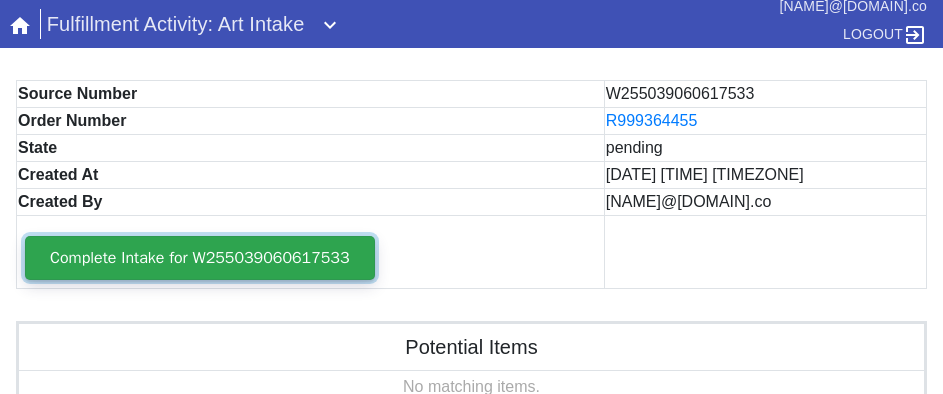 click on "Complete Intake for W255039060617533" at bounding box center (200, 258) 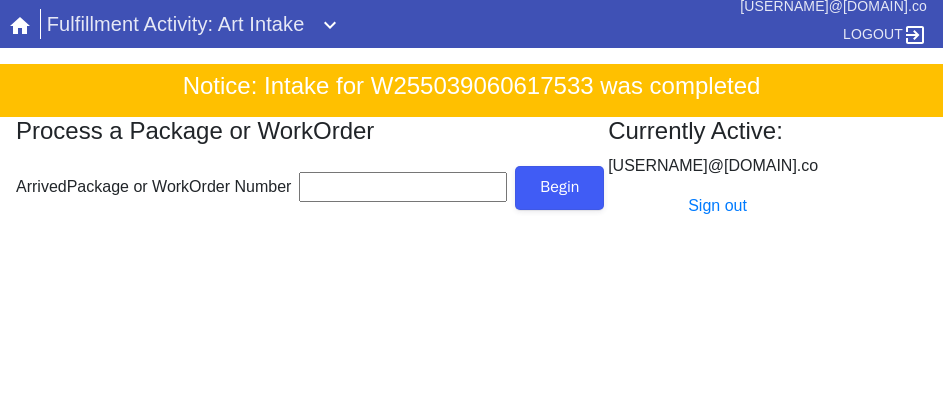 scroll, scrollTop: 0, scrollLeft: 0, axis: both 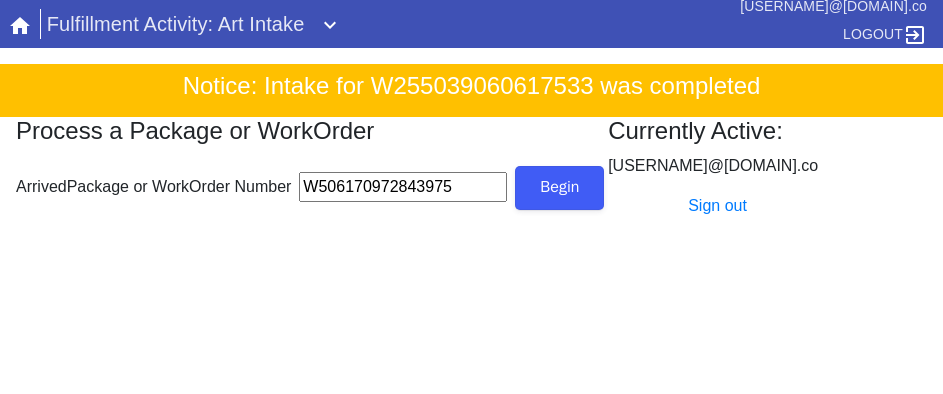 type on "W506170972843975" 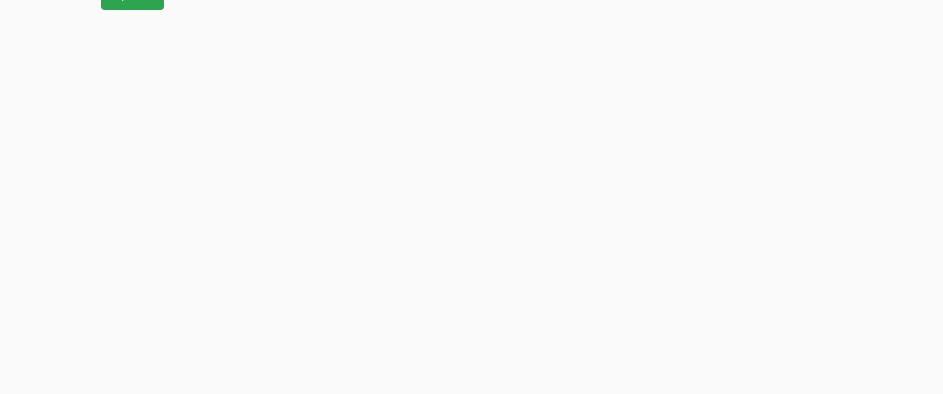 scroll, scrollTop: 912, scrollLeft: 0, axis: vertical 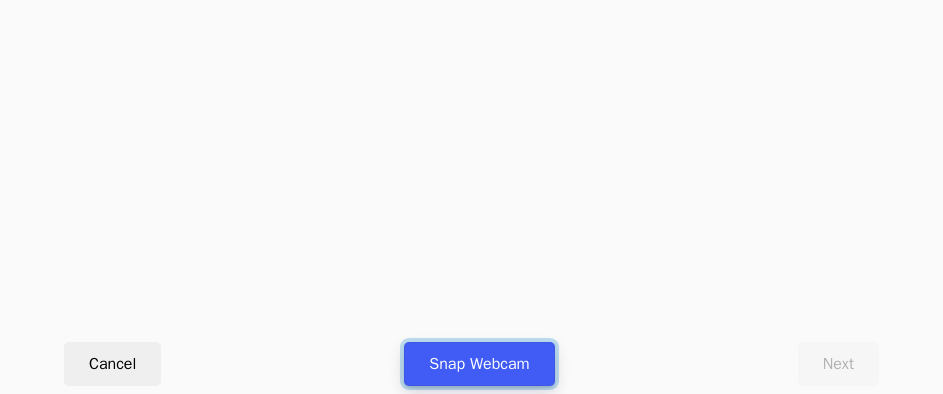 click on "Snap Webcam" at bounding box center [479, 364] 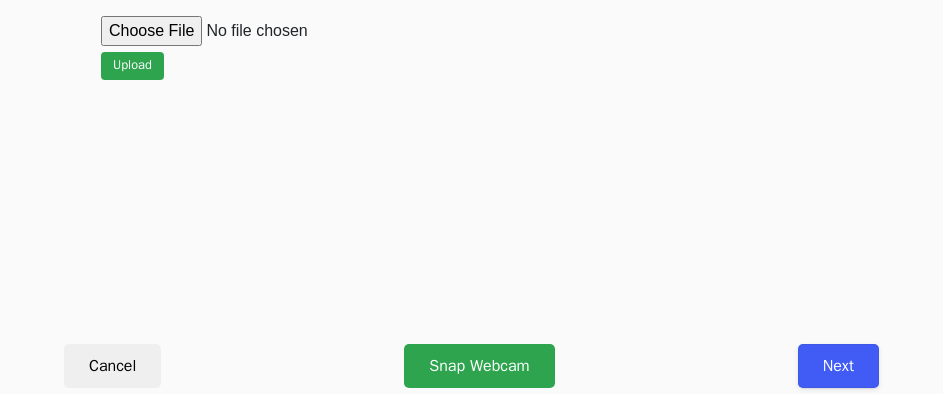 scroll, scrollTop: 912, scrollLeft: 0, axis: vertical 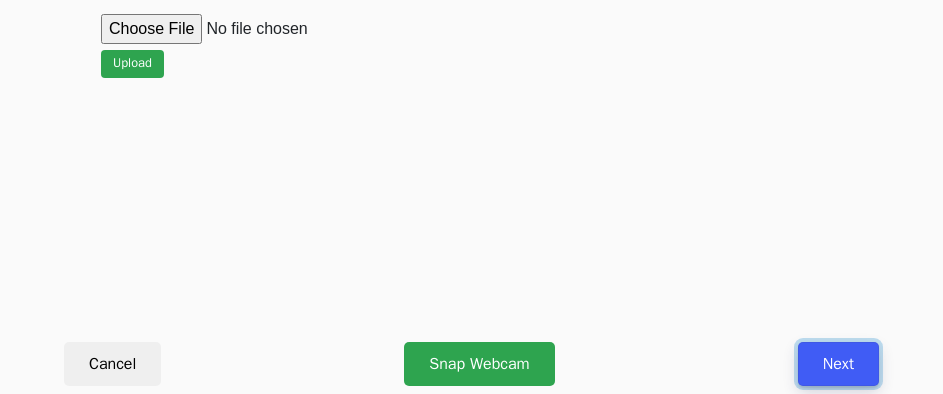 click on "Next" at bounding box center [838, 364] 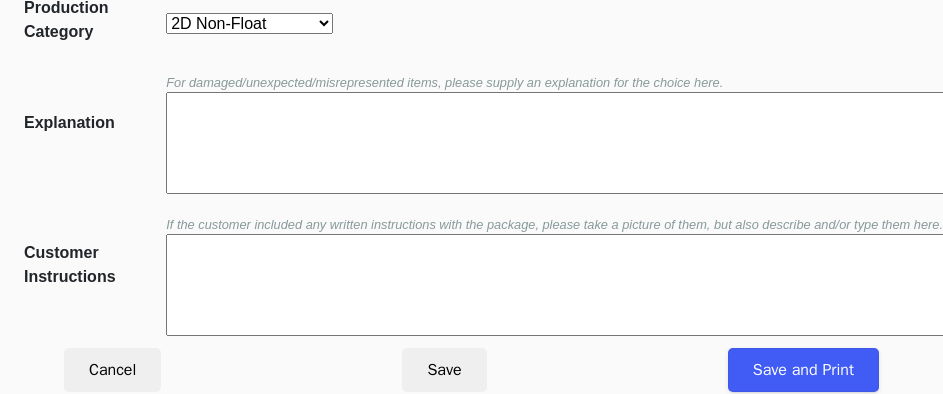 scroll, scrollTop: 452, scrollLeft: 0, axis: vertical 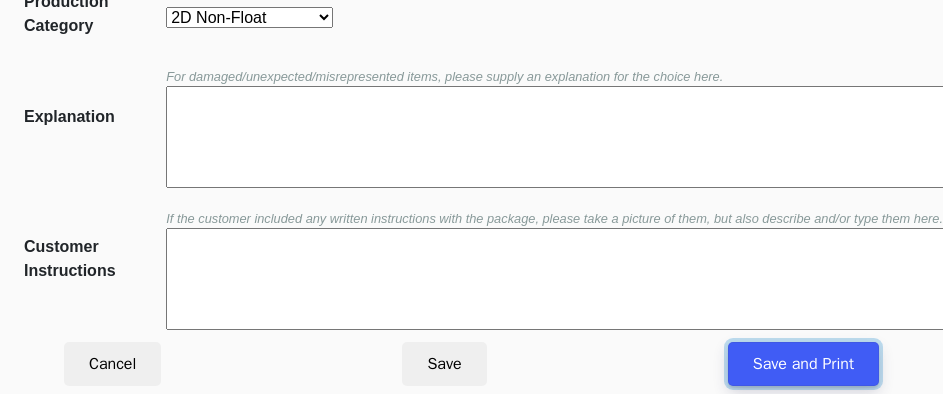 click on "Save and Print" at bounding box center (803, 364) 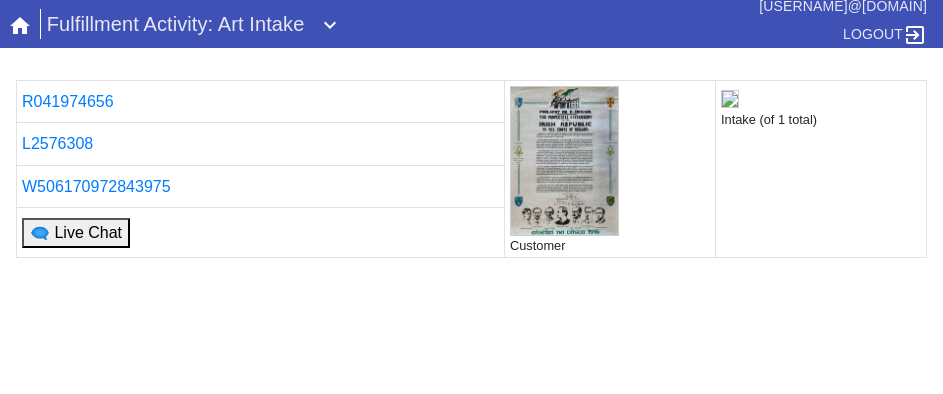 scroll, scrollTop: 0, scrollLeft: 0, axis: both 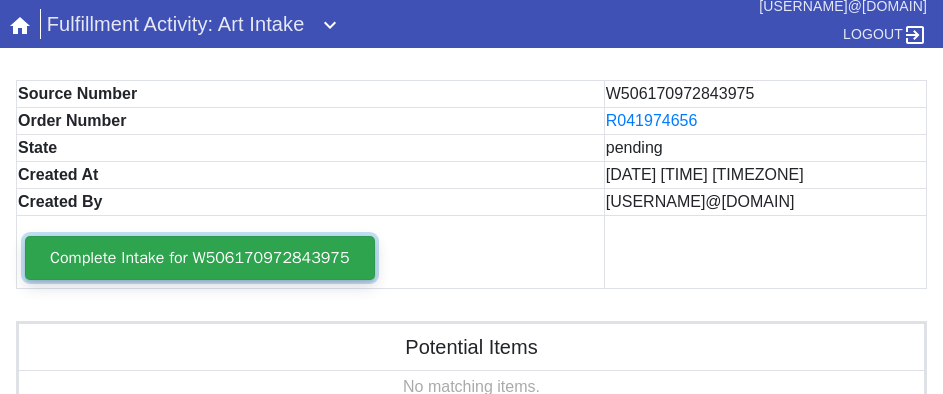 click on "Complete Intake for W506170972843975" at bounding box center [200, 258] 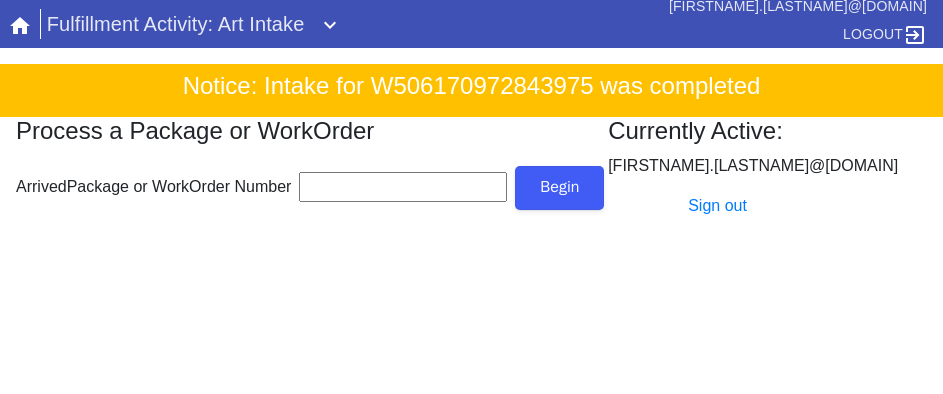 scroll, scrollTop: 0, scrollLeft: 0, axis: both 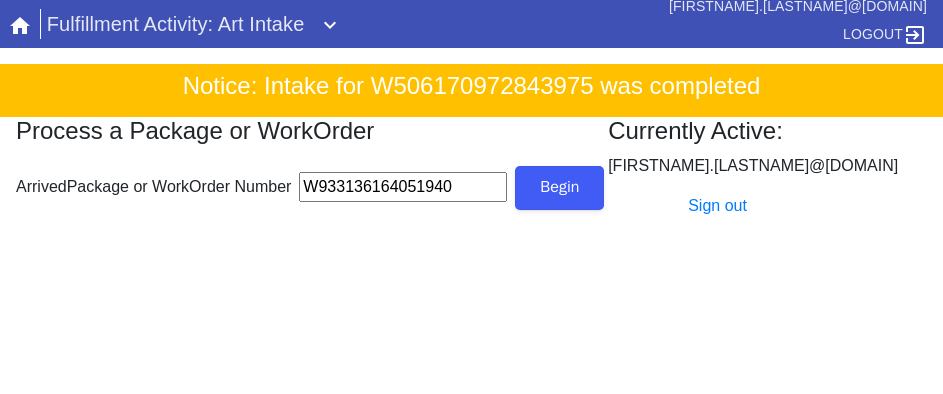 type on "W933136164051940" 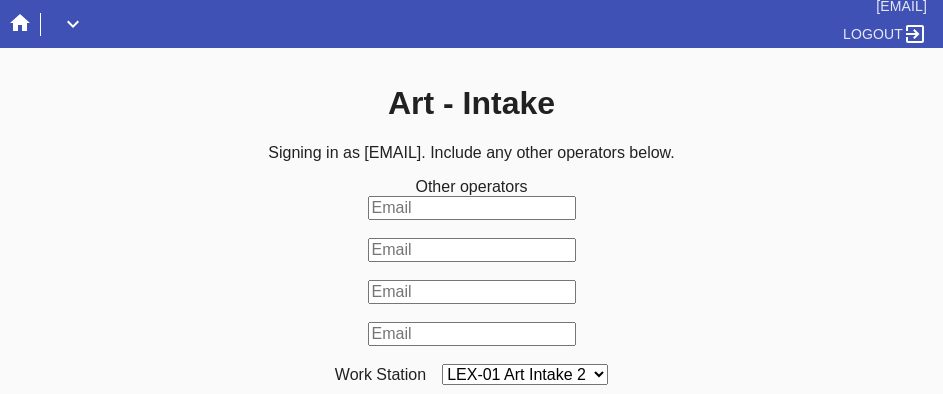 scroll, scrollTop: 0, scrollLeft: 0, axis: both 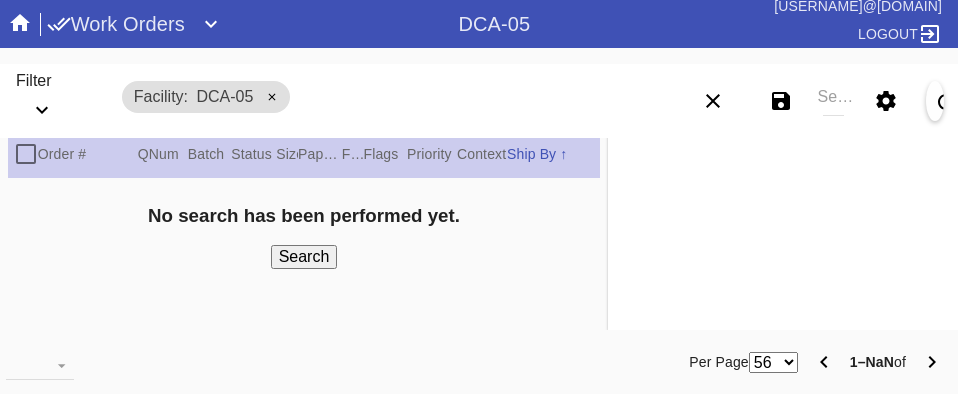 click at bounding box center (211, 24) 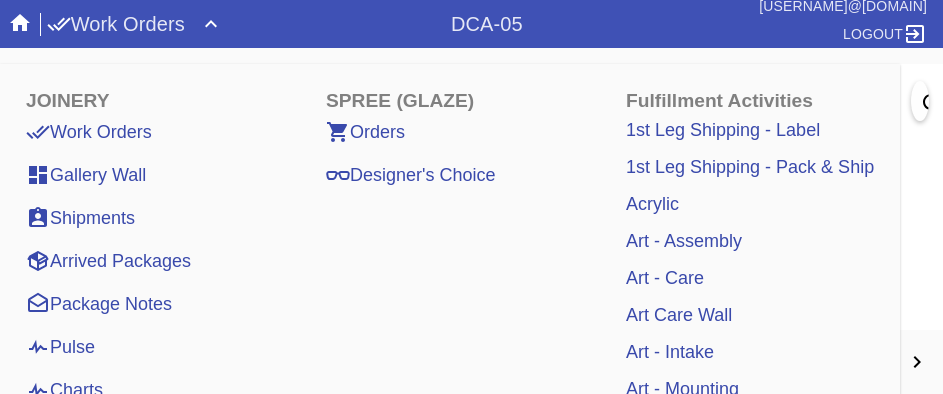 click on "Art - Intake" at bounding box center (670, 352) 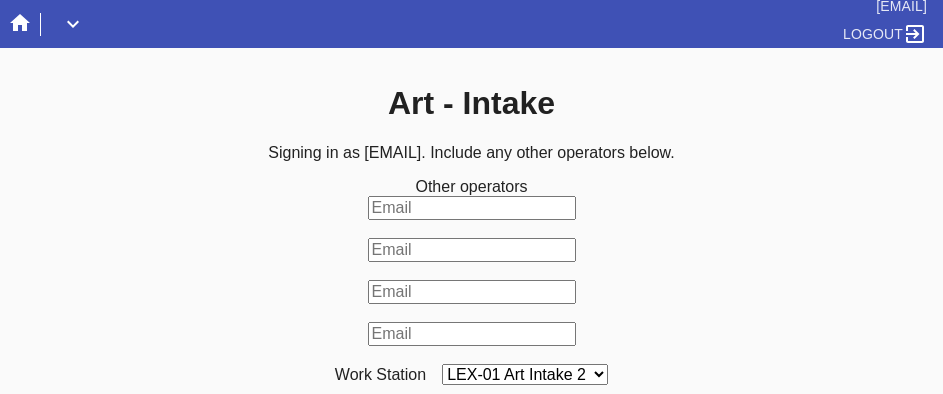scroll, scrollTop: 0, scrollLeft: 0, axis: both 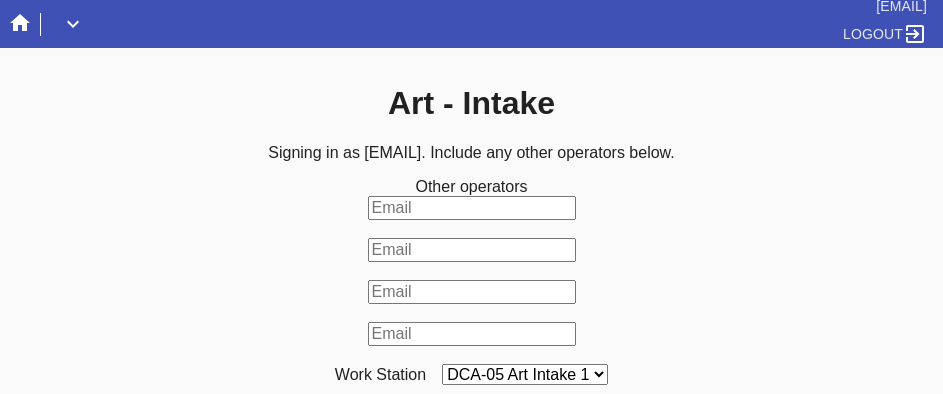 click on "LEX-01 Art Intake 2
LEX-01 Art Intake 3
LEX-01 Art Intake 4
LEX-01 Art Intake 5
DCA-05 Art Intake 3
LAS-01 Art Intake 1
DCA-05 Art Intake 1
DCA-05 Art Intake 2
LEX-01 Art Intake 1
LAS-01 Art Intake 2
LAS-01 Art Intake 3" at bounding box center [525, 374] 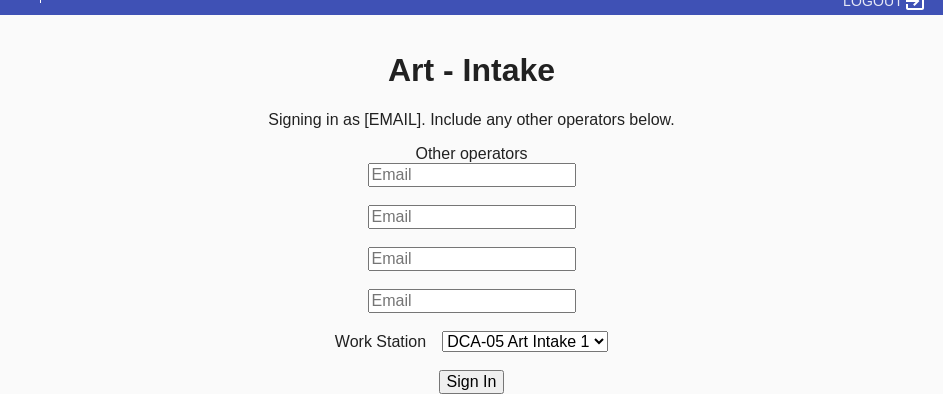 click on "Sign In" at bounding box center [472, 382] 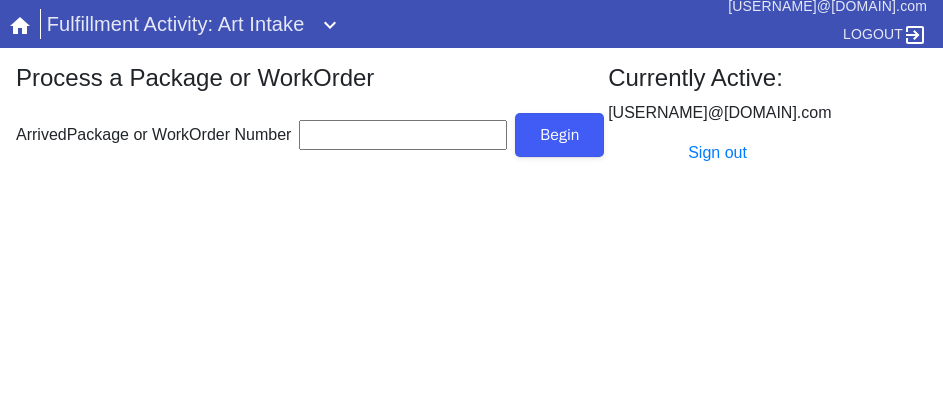 scroll, scrollTop: 0, scrollLeft: 0, axis: both 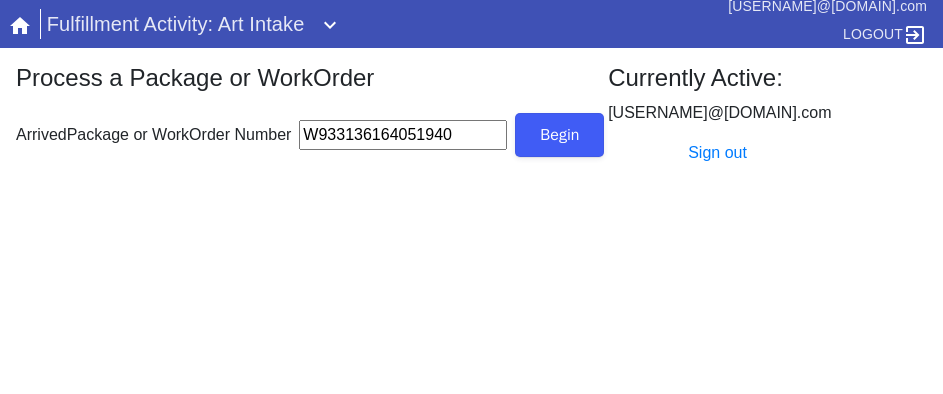 type on "W933136164051940" 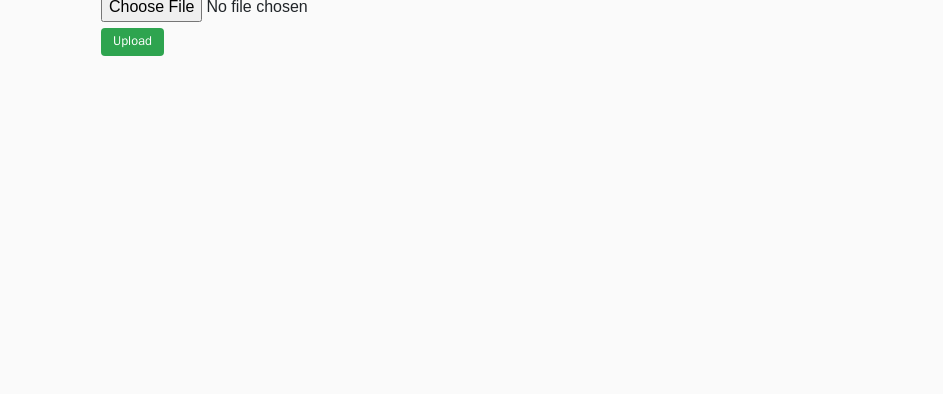 scroll, scrollTop: 912, scrollLeft: 0, axis: vertical 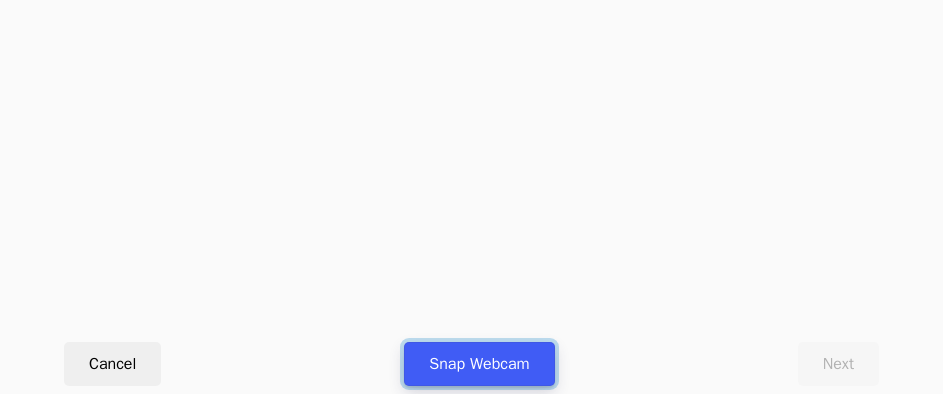 click on "Snap Webcam" at bounding box center (479, 364) 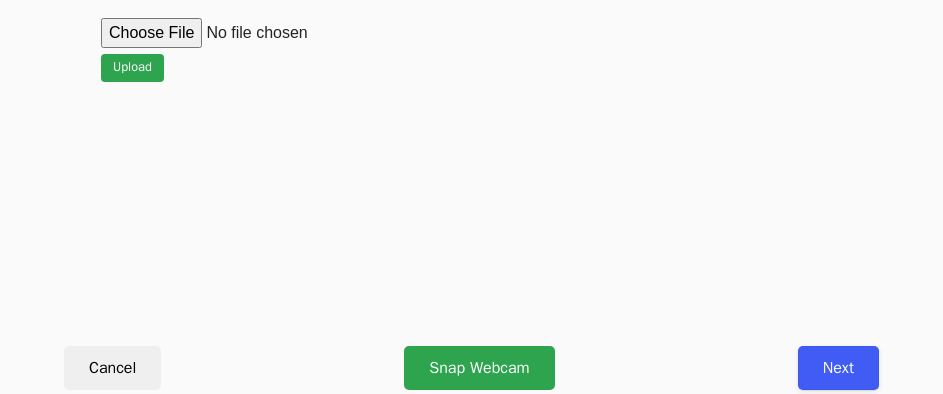scroll, scrollTop: 912, scrollLeft: 0, axis: vertical 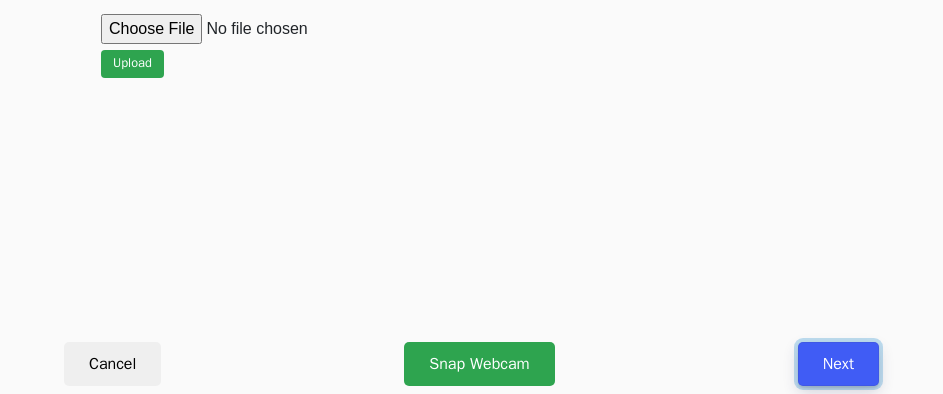 click on "Next" at bounding box center [838, 364] 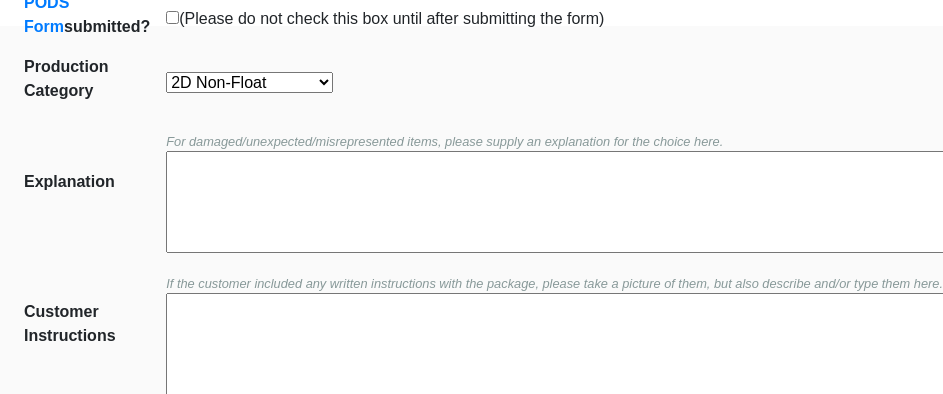 scroll, scrollTop: 452, scrollLeft: 0, axis: vertical 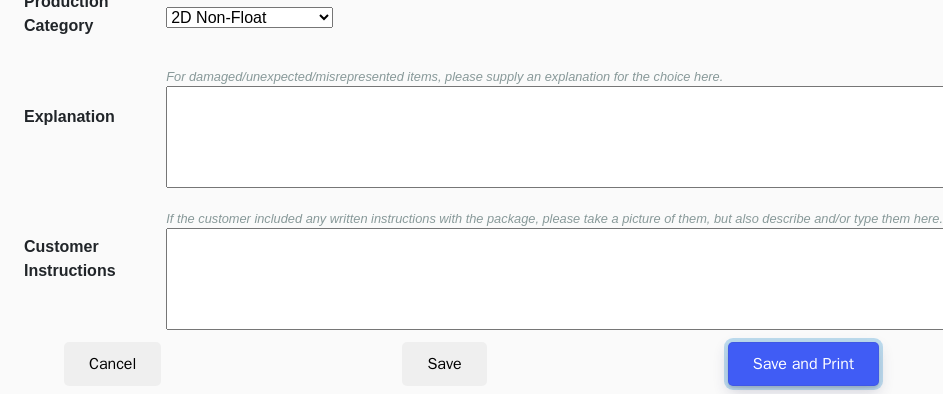 click on "Save and Print" at bounding box center (803, 364) 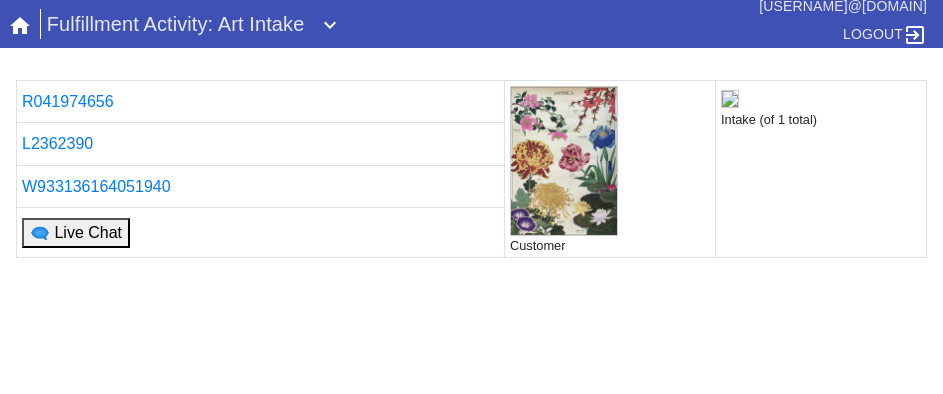 scroll, scrollTop: 0, scrollLeft: 0, axis: both 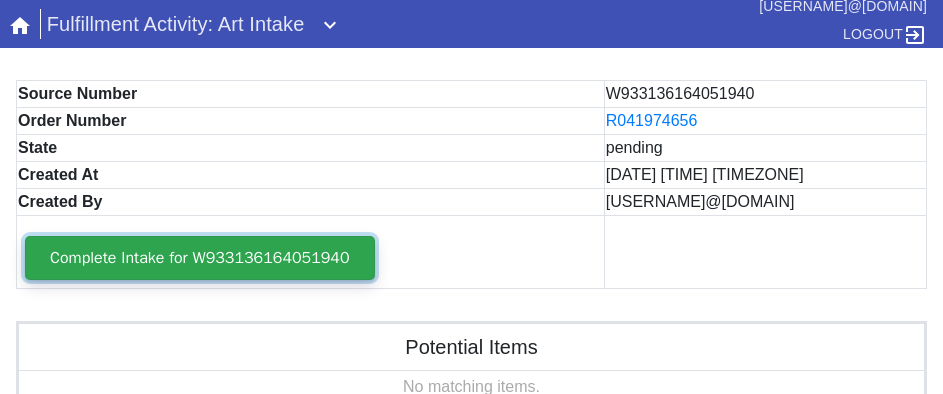 click on "Complete Intake for W933136164051940" at bounding box center (200, 258) 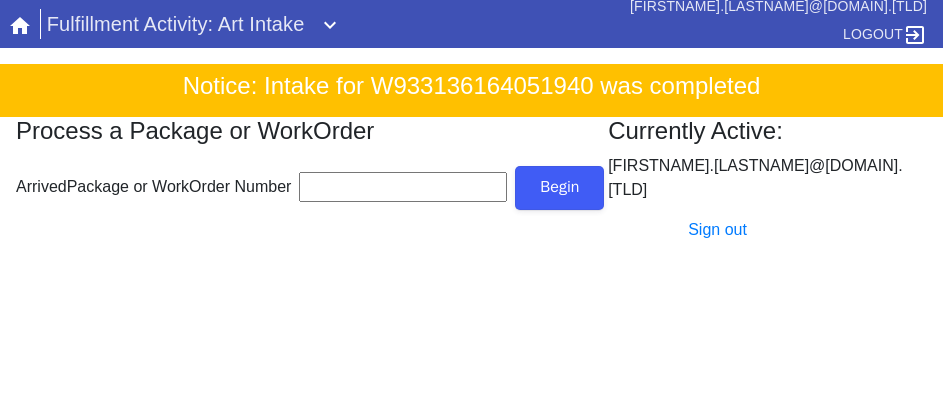 scroll, scrollTop: 0, scrollLeft: 0, axis: both 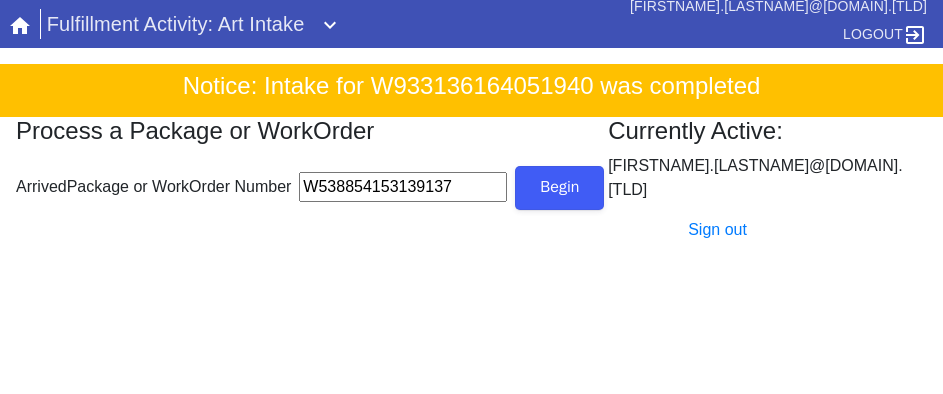 type on "W538854153139137" 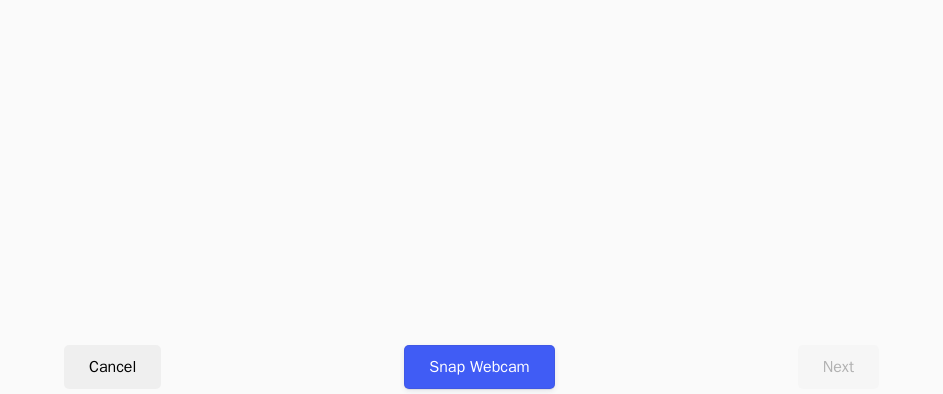 scroll, scrollTop: 912, scrollLeft: 0, axis: vertical 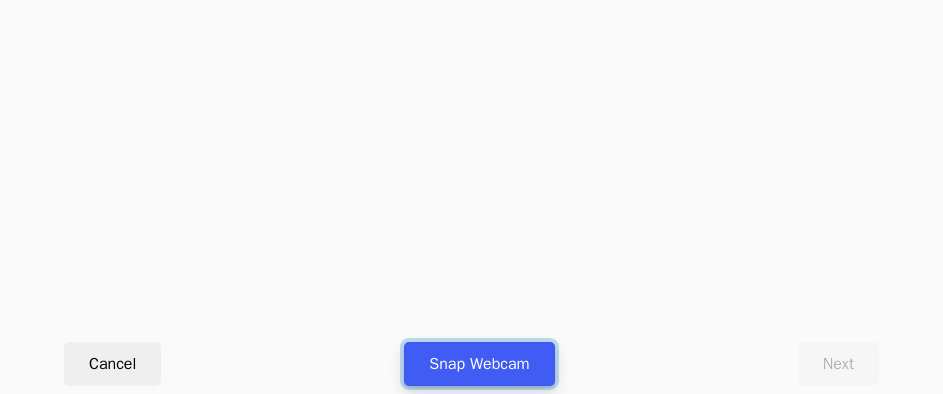 click on "Snap Webcam" at bounding box center [479, 364] 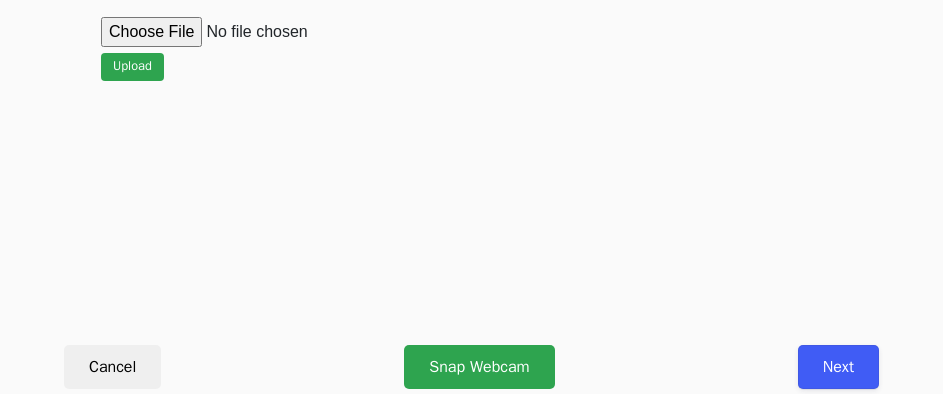 scroll, scrollTop: 912, scrollLeft: 0, axis: vertical 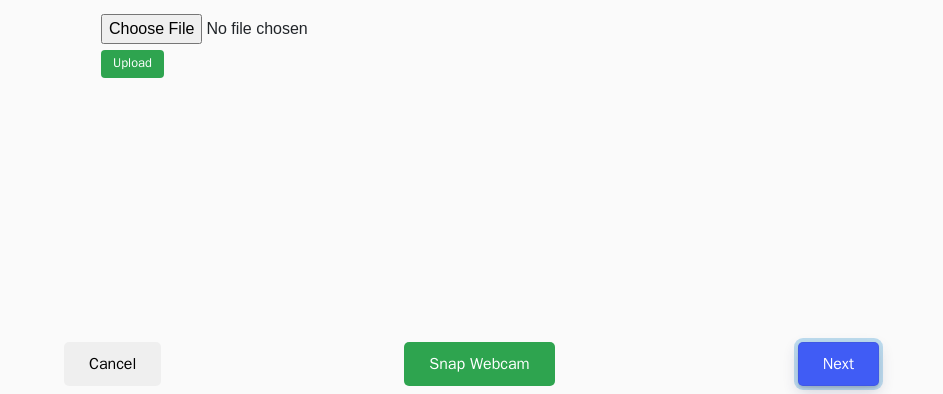 click on "Next" at bounding box center [838, 364] 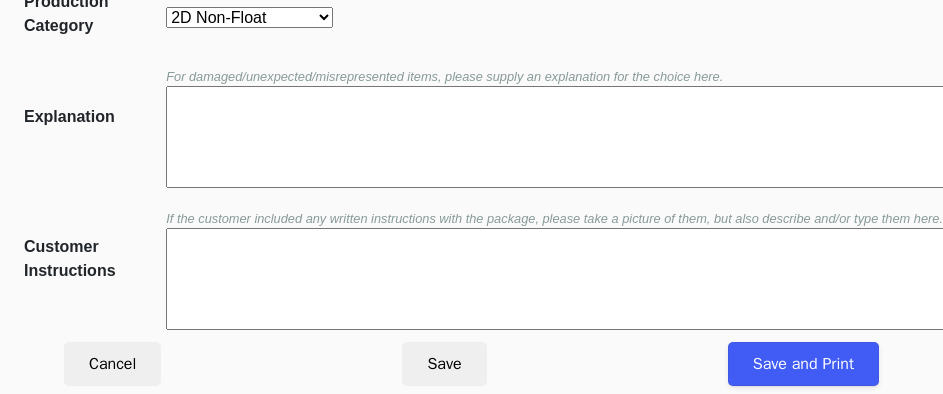 scroll, scrollTop: 452, scrollLeft: 0, axis: vertical 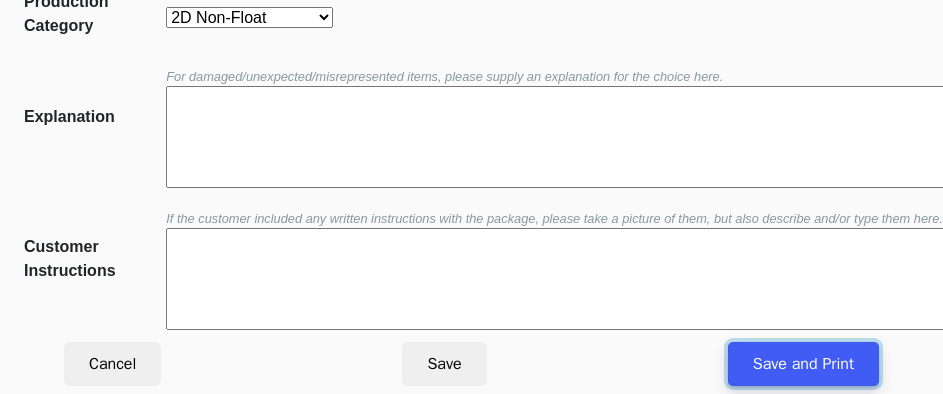 click on "Save and Print" at bounding box center [803, 364] 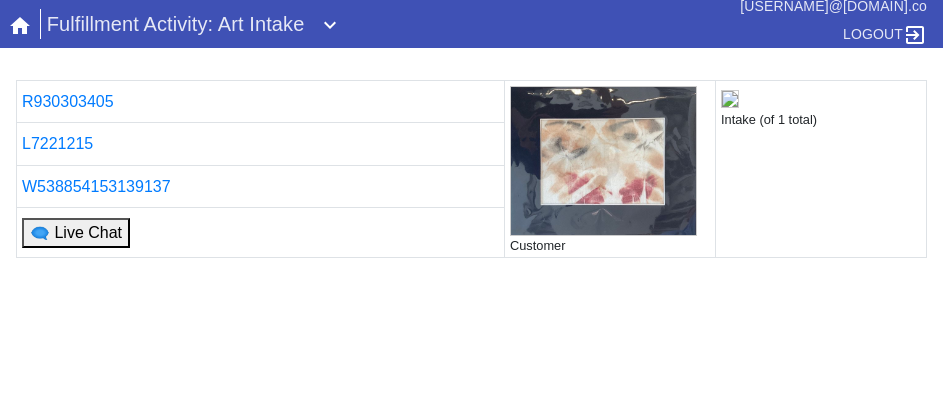 scroll, scrollTop: 0, scrollLeft: 0, axis: both 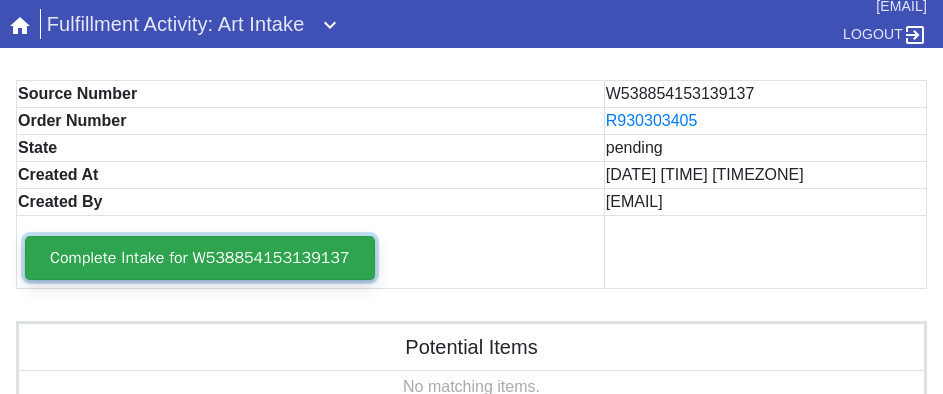 click on "Complete Intake for W538854153139137" at bounding box center [200, 258] 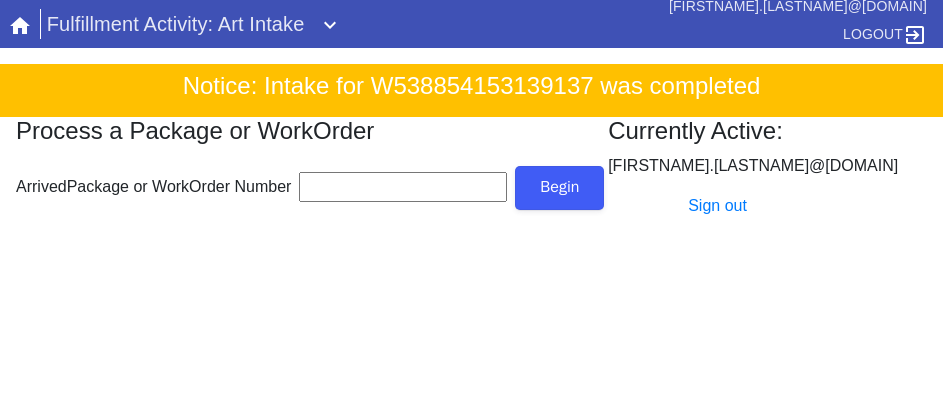 scroll, scrollTop: 0, scrollLeft: 0, axis: both 